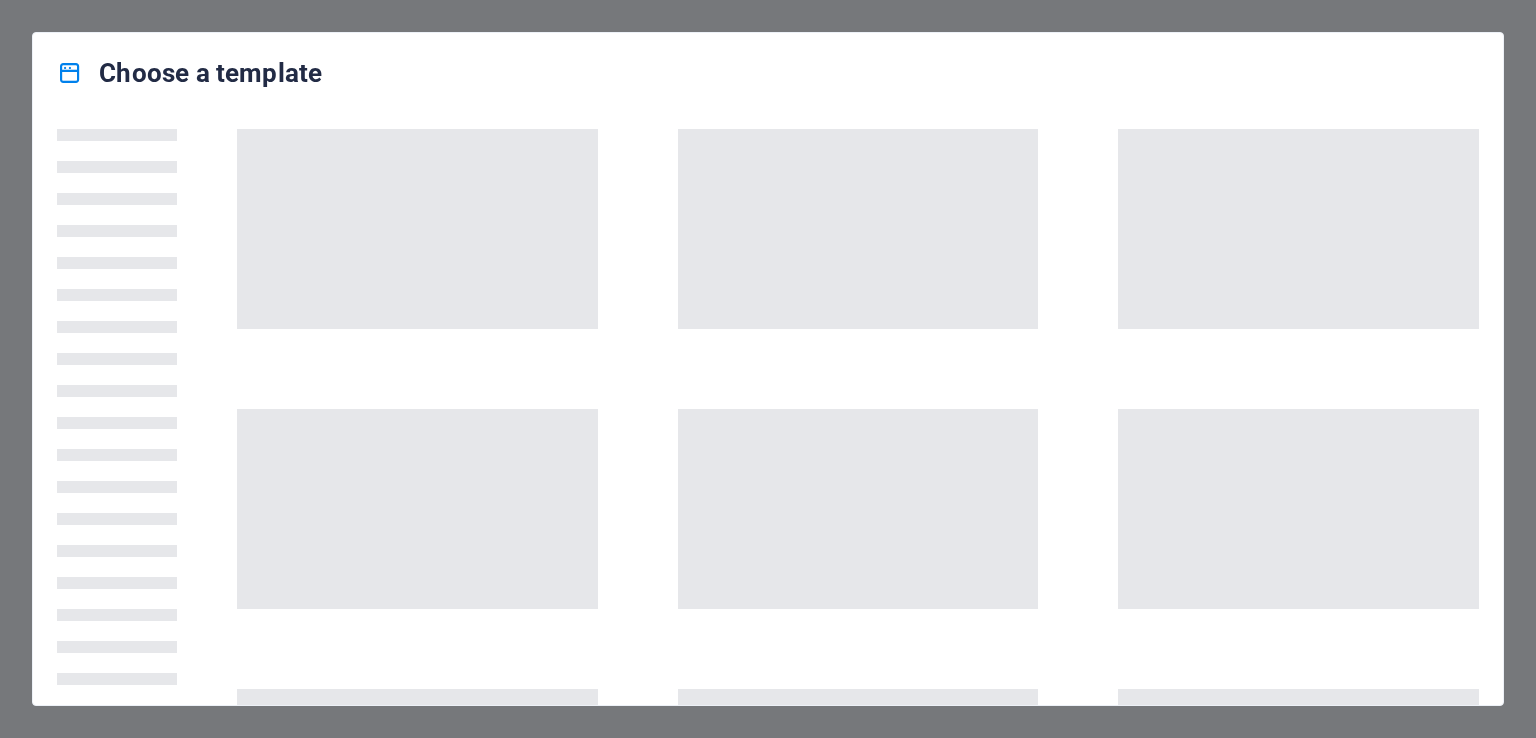 scroll, scrollTop: 0, scrollLeft: 0, axis: both 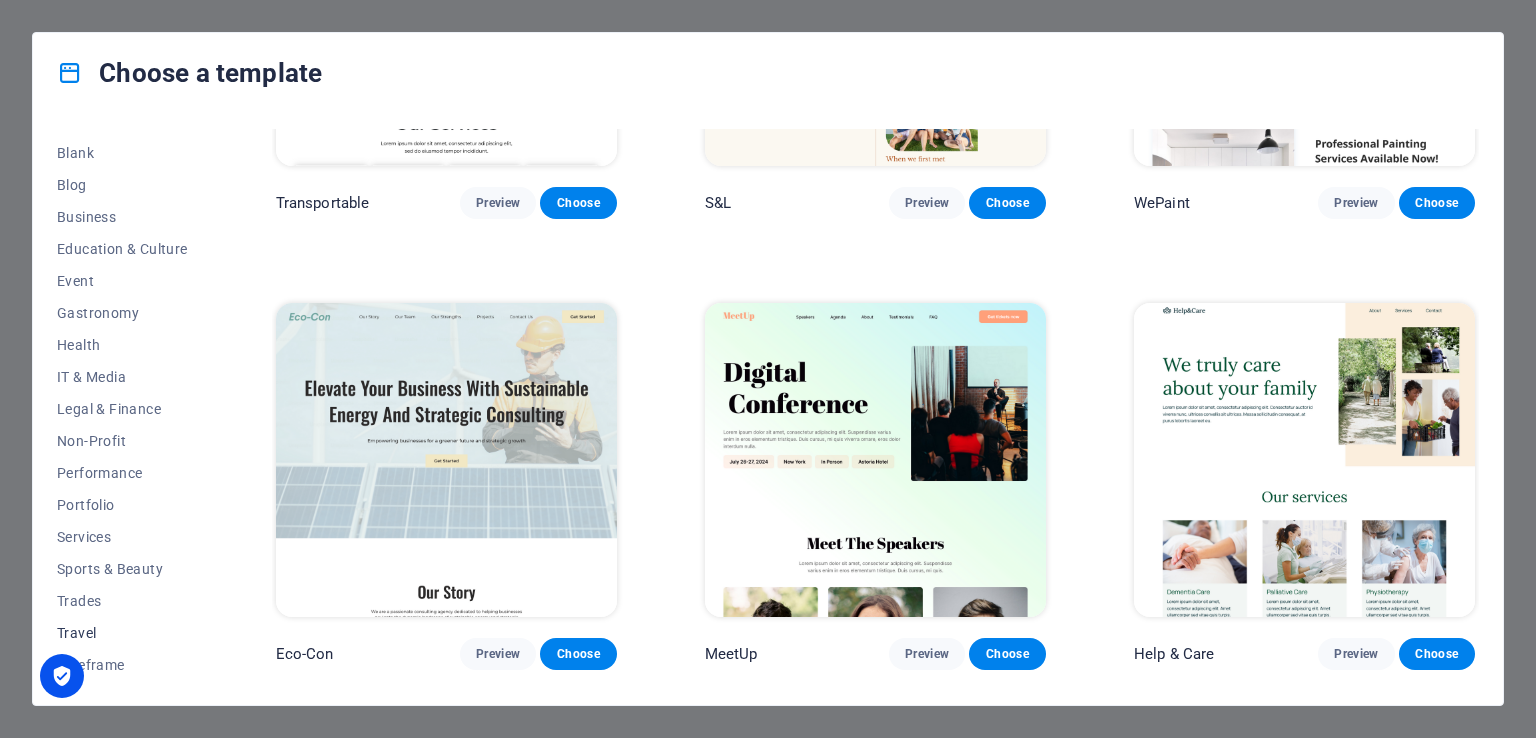 click on "Travel" at bounding box center (122, 633) 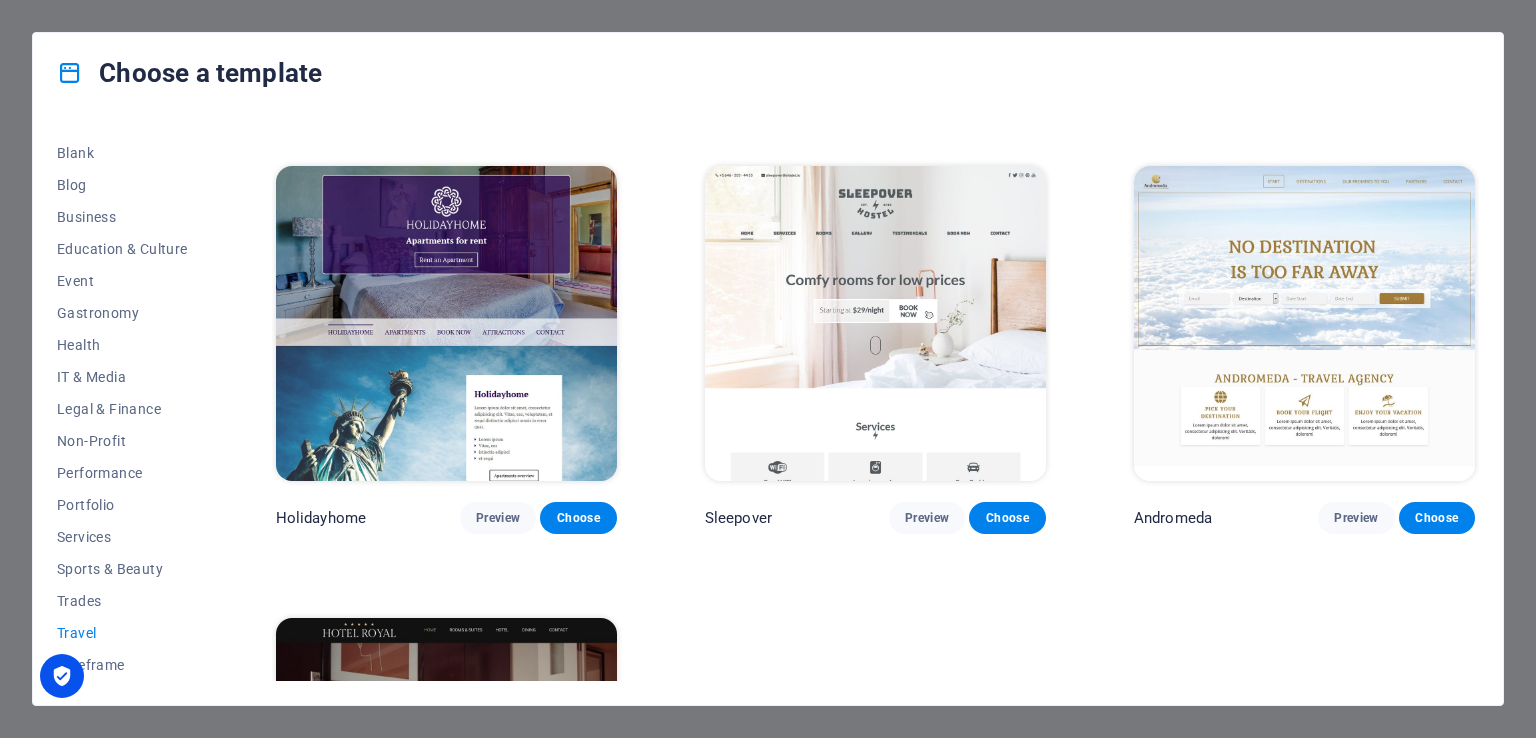 scroll, scrollTop: 716, scrollLeft: 0, axis: vertical 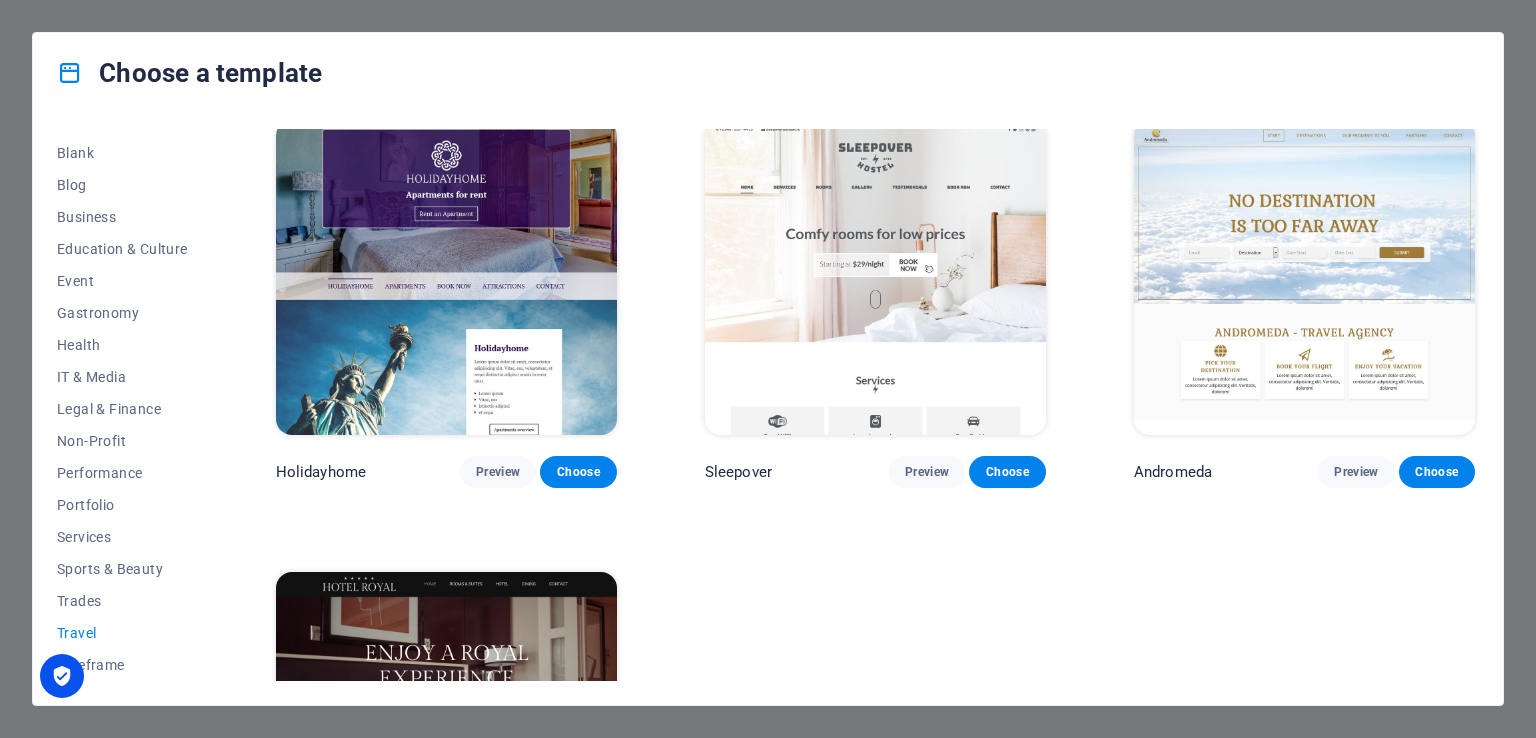 click at bounding box center [1304, 277] 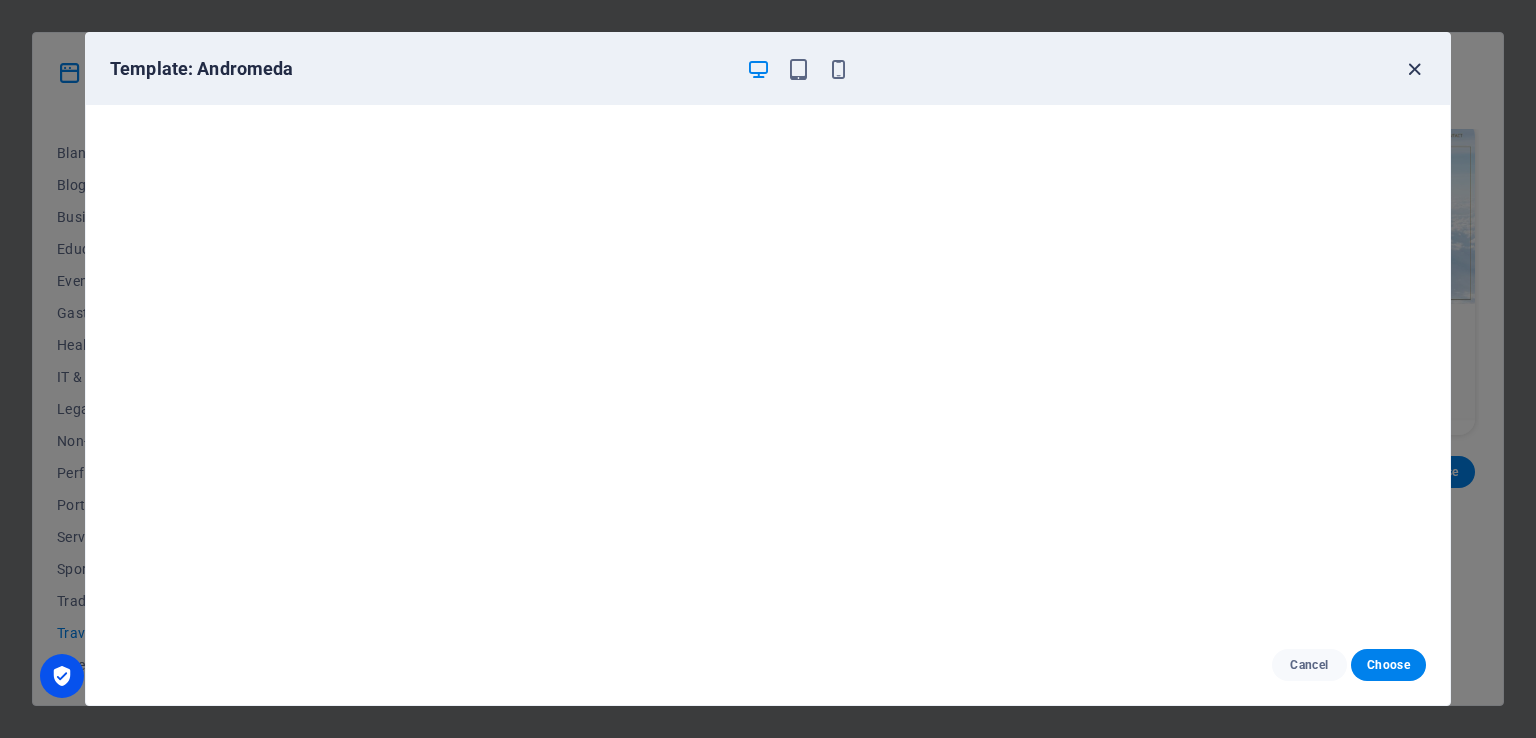 click at bounding box center [1414, 69] 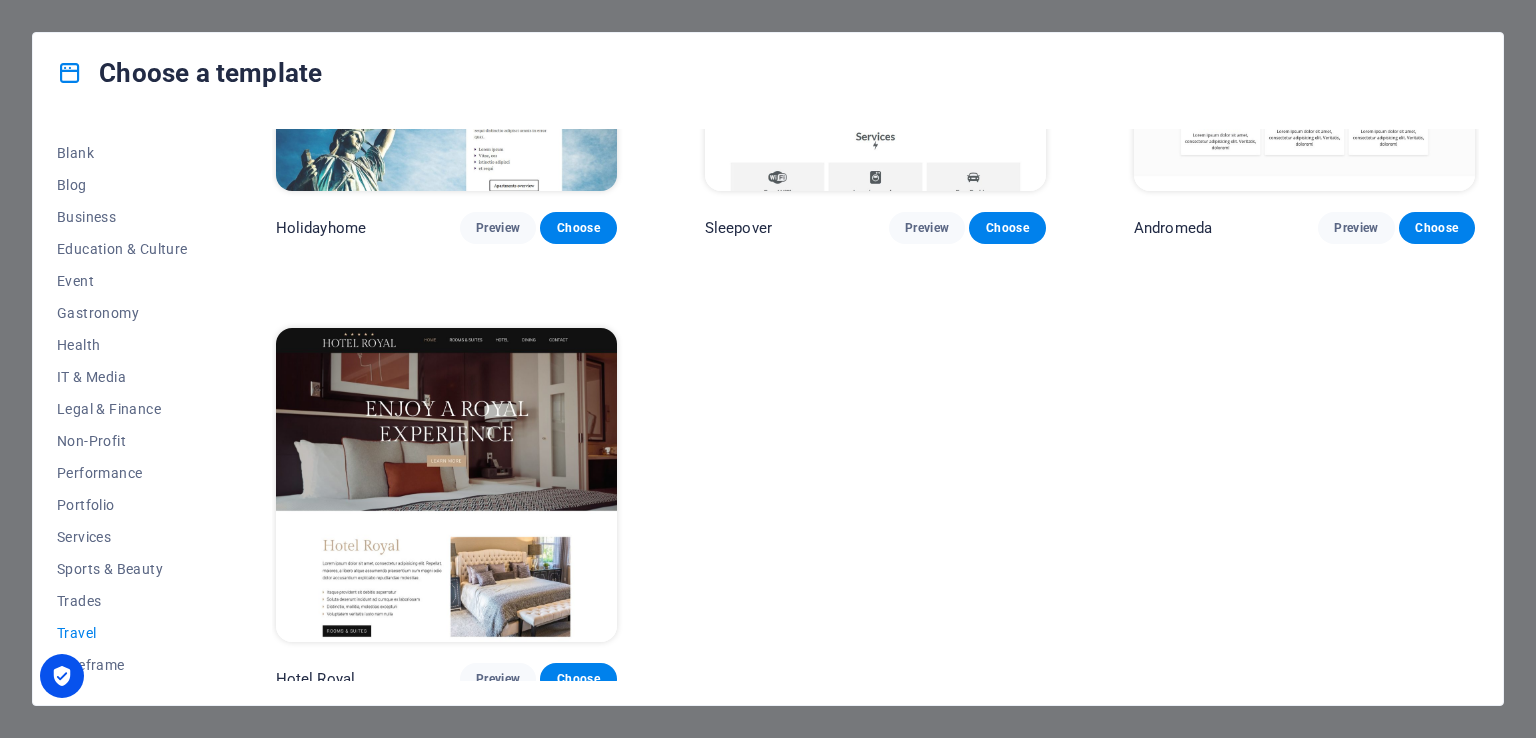 scroll, scrollTop: 716, scrollLeft: 0, axis: vertical 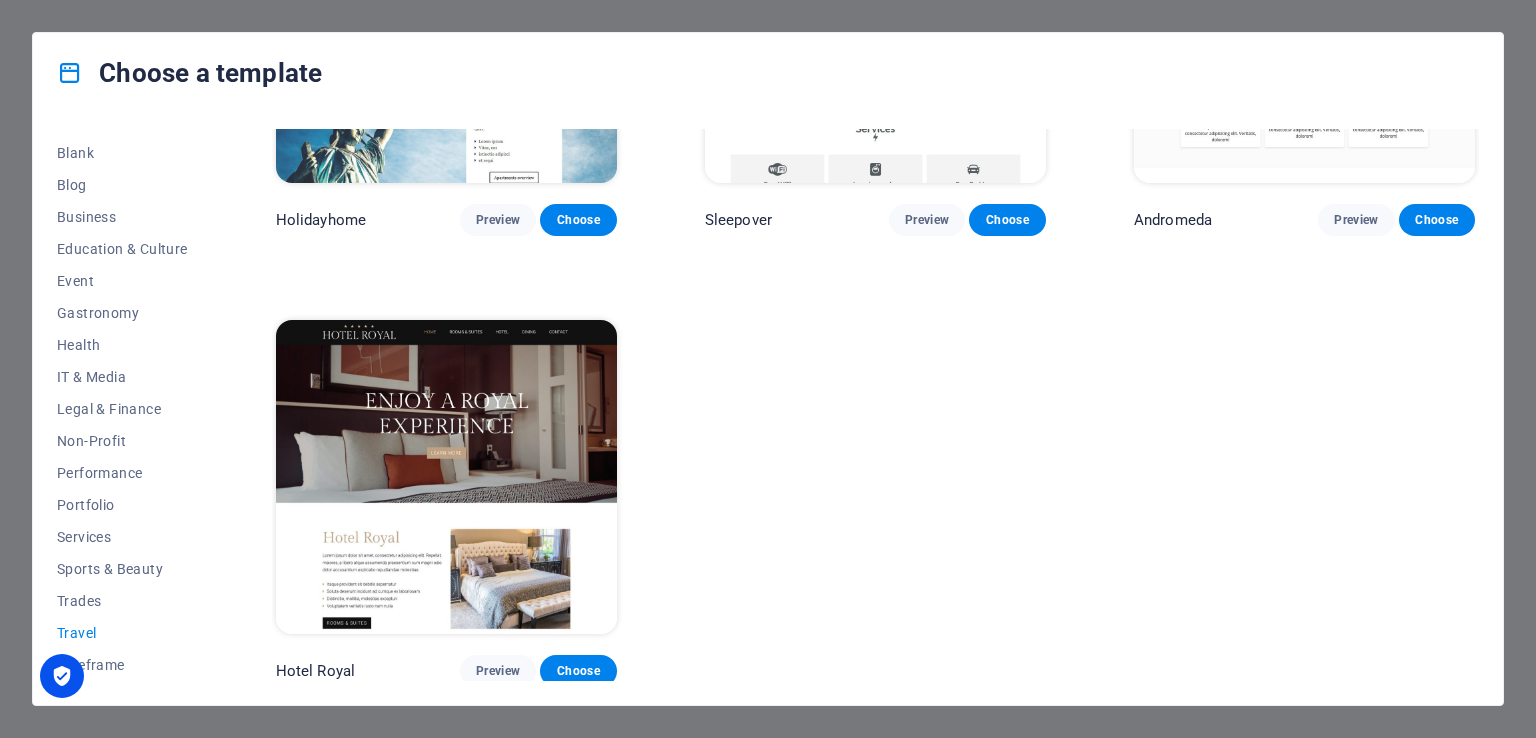 click at bounding box center [446, 477] 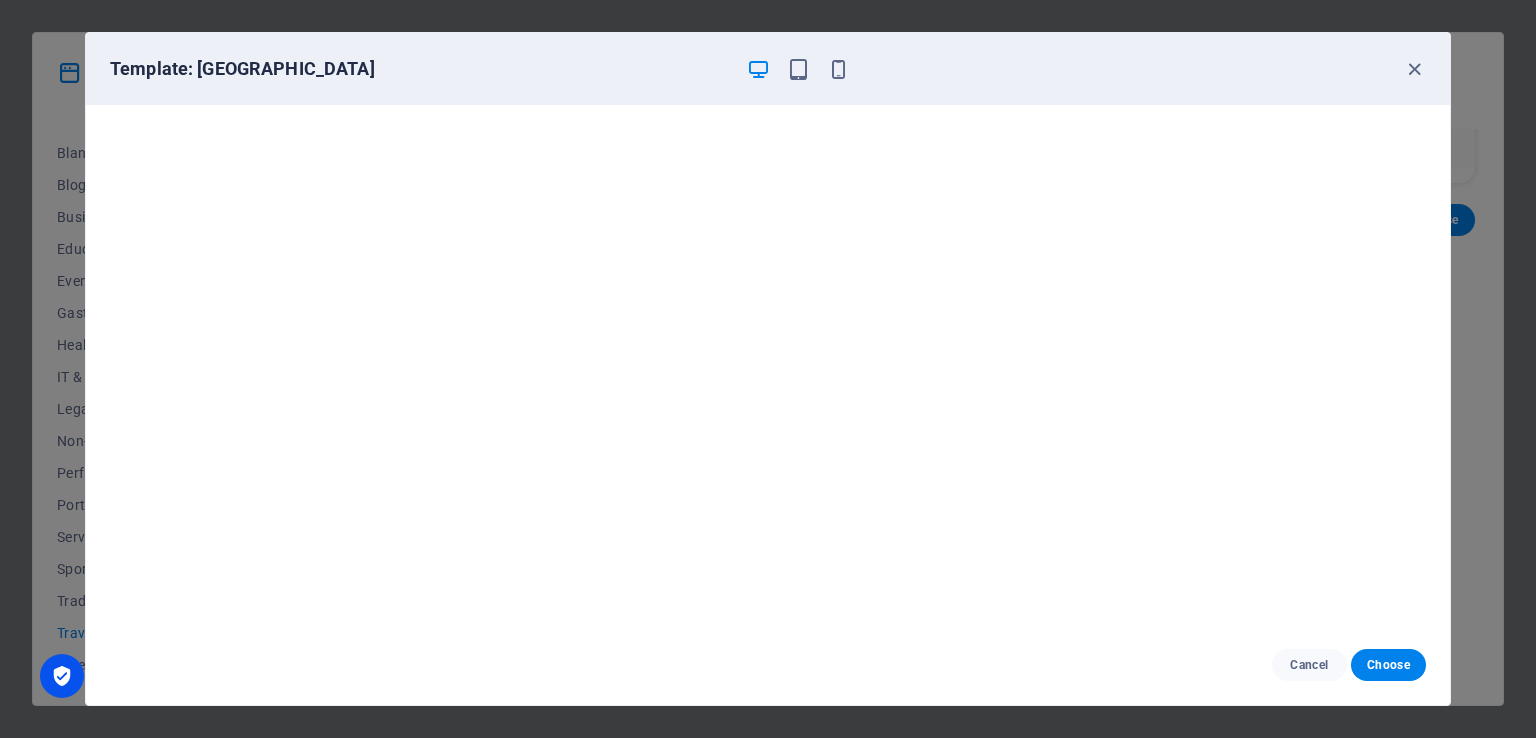 scroll, scrollTop: 5, scrollLeft: 0, axis: vertical 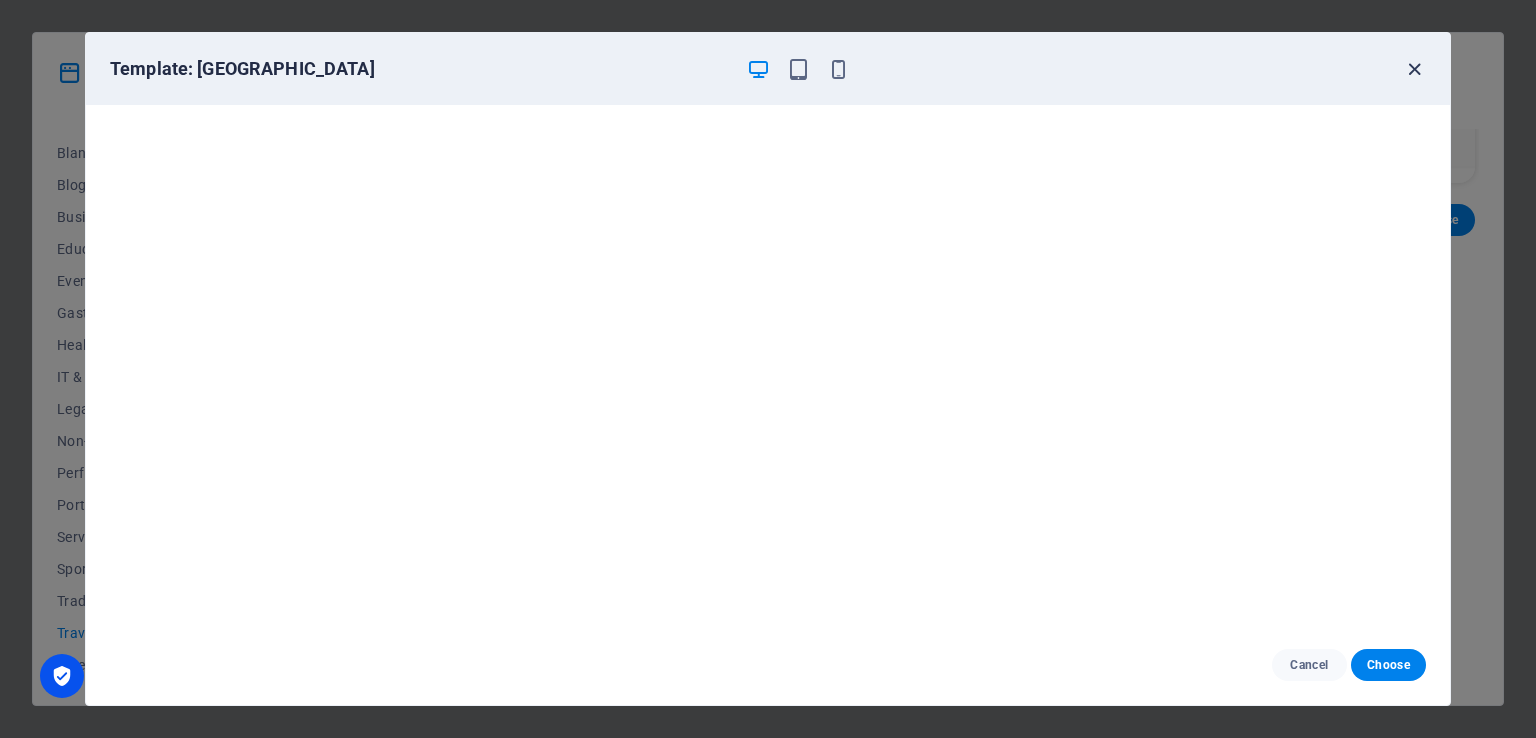 click at bounding box center (1414, 69) 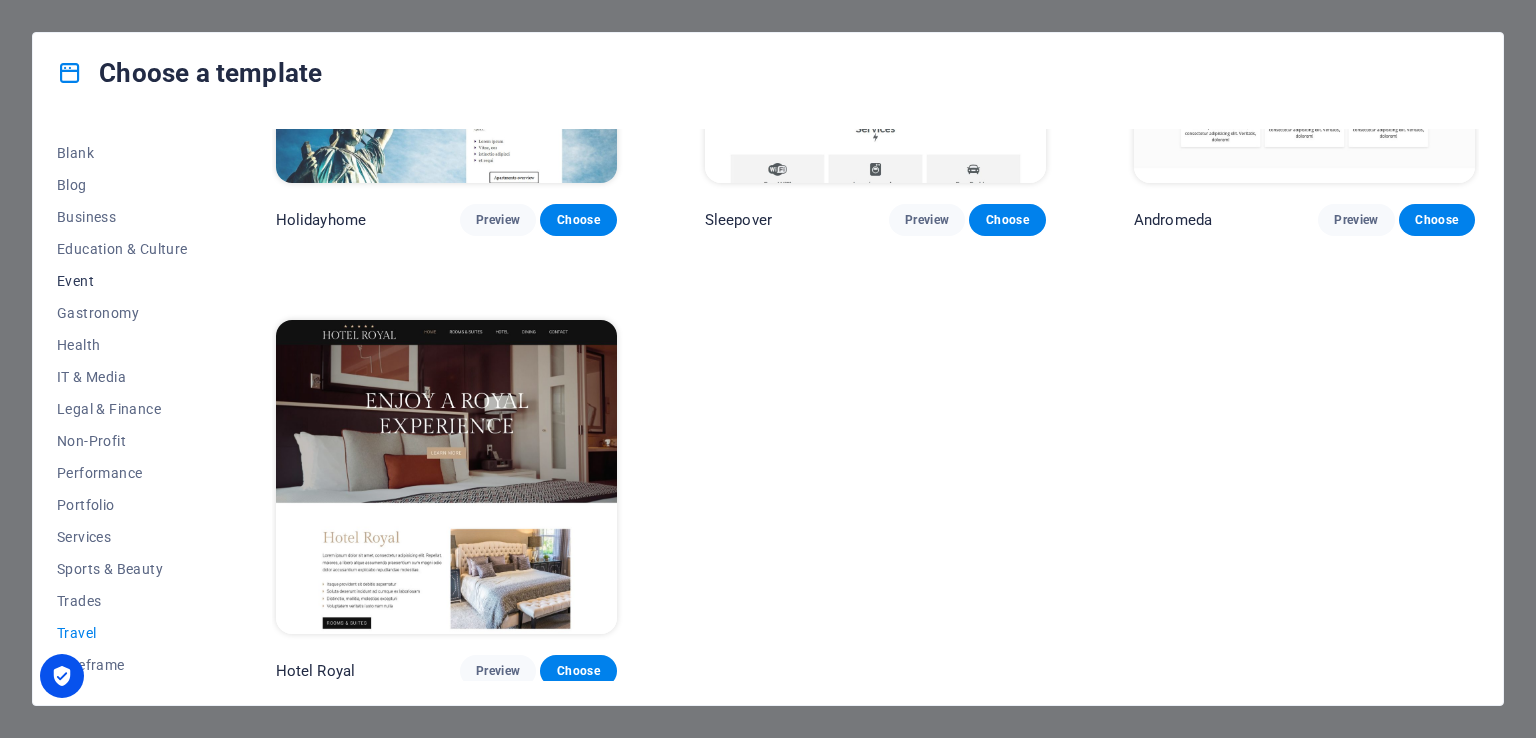click on "Event" at bounding box center (122, 281) 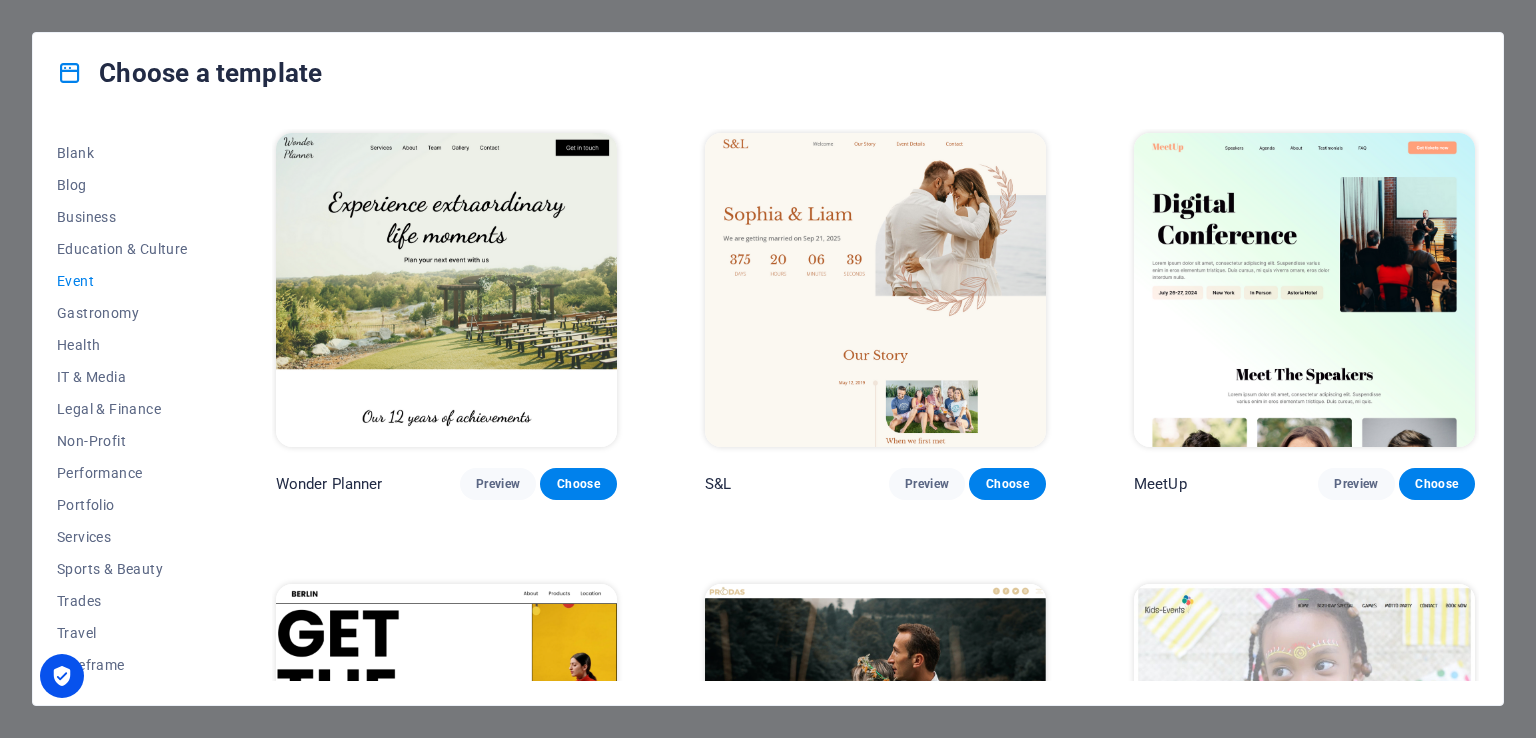 scroll, scrollTop: 366, scrollLeft: 0, axis: vertical 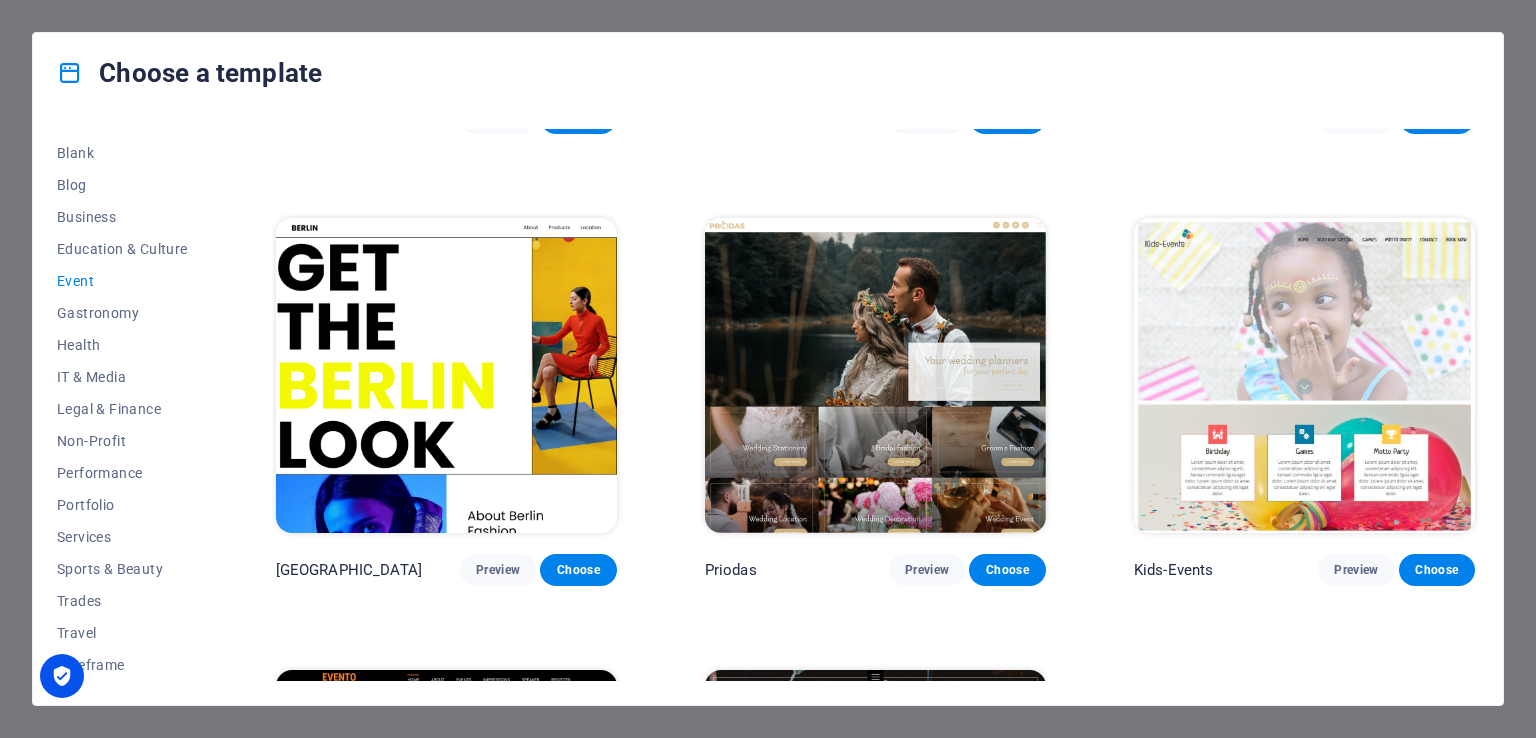 click at bounding box center (875, 375) 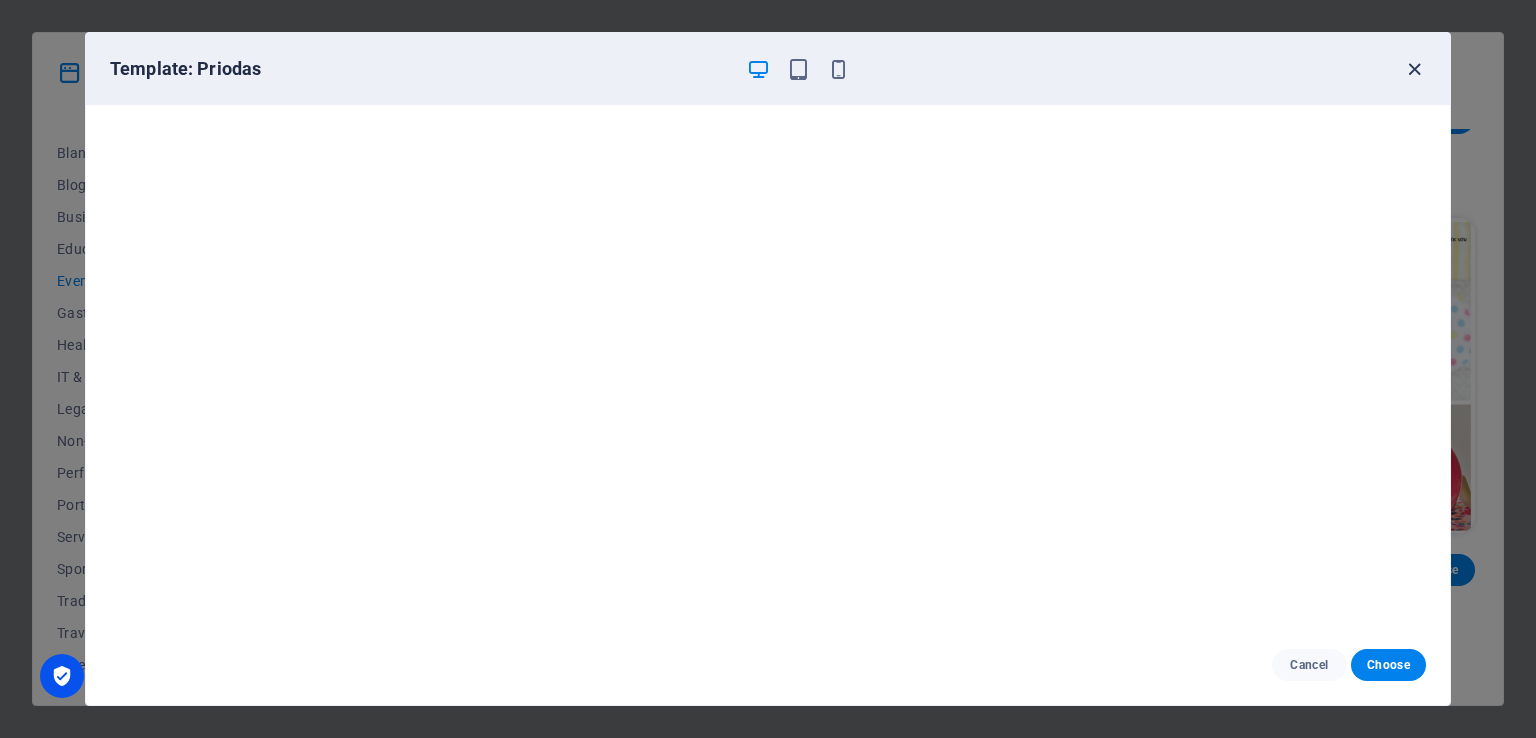 click at bounding box center [1414, 69] 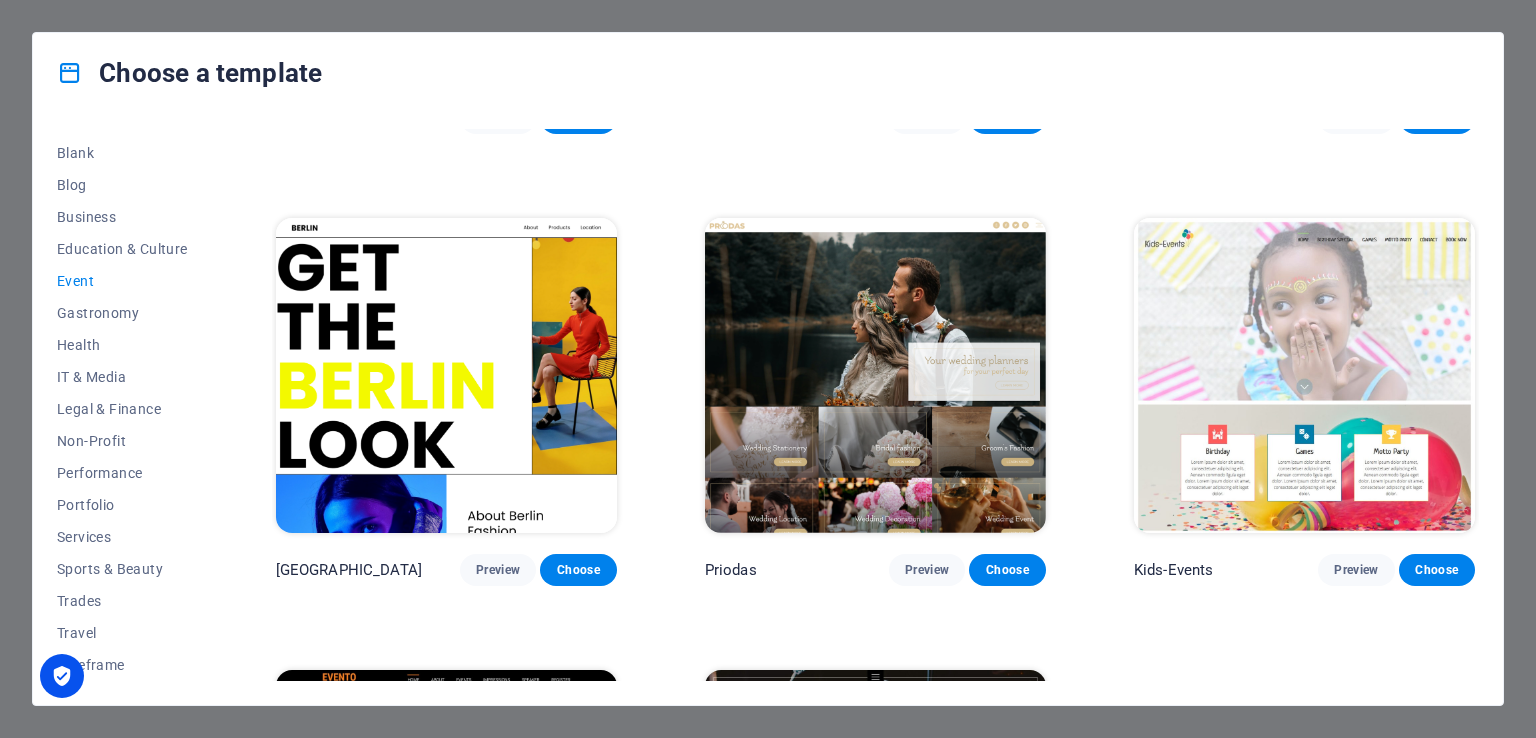 click at bounding box center [446, 375] 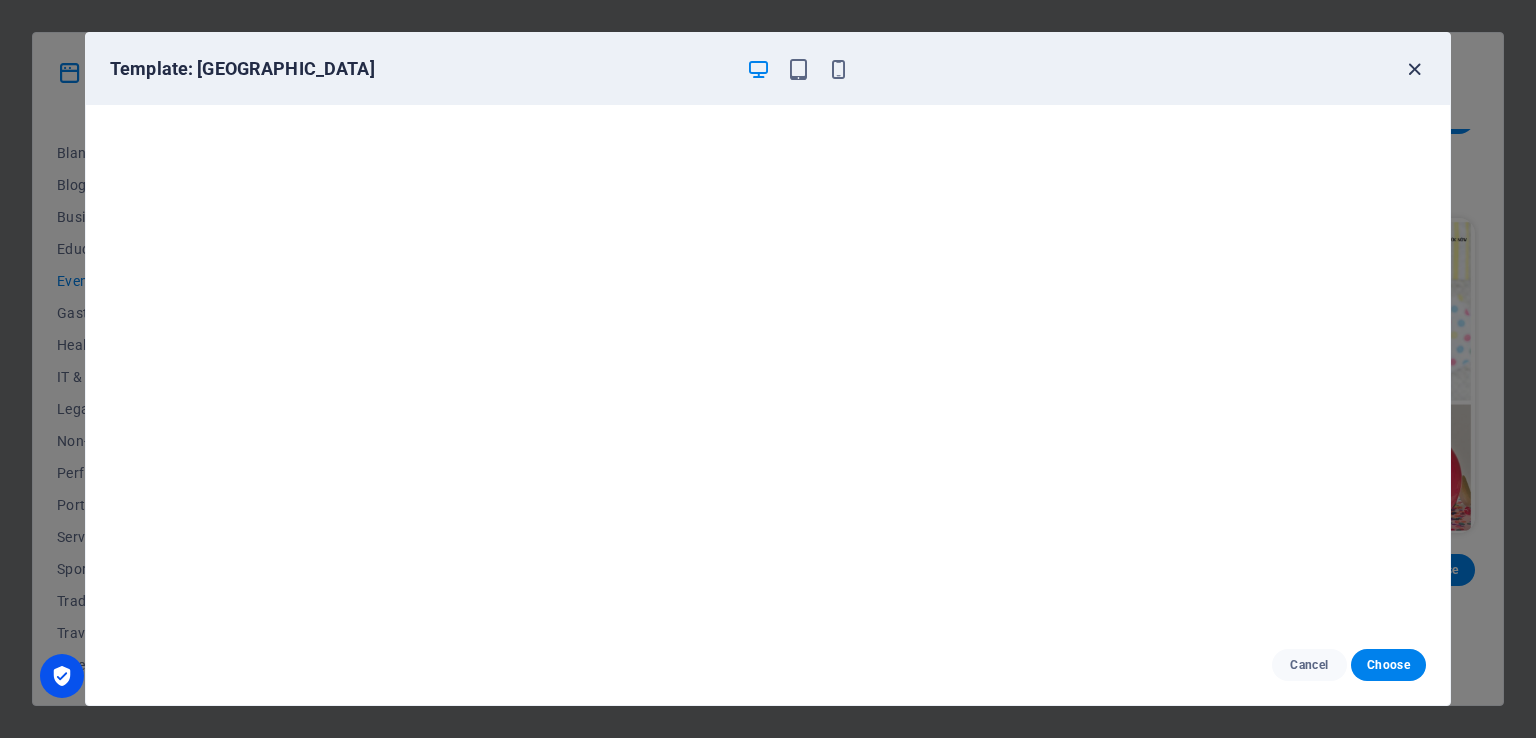 click at bounding box center (1414, 69) 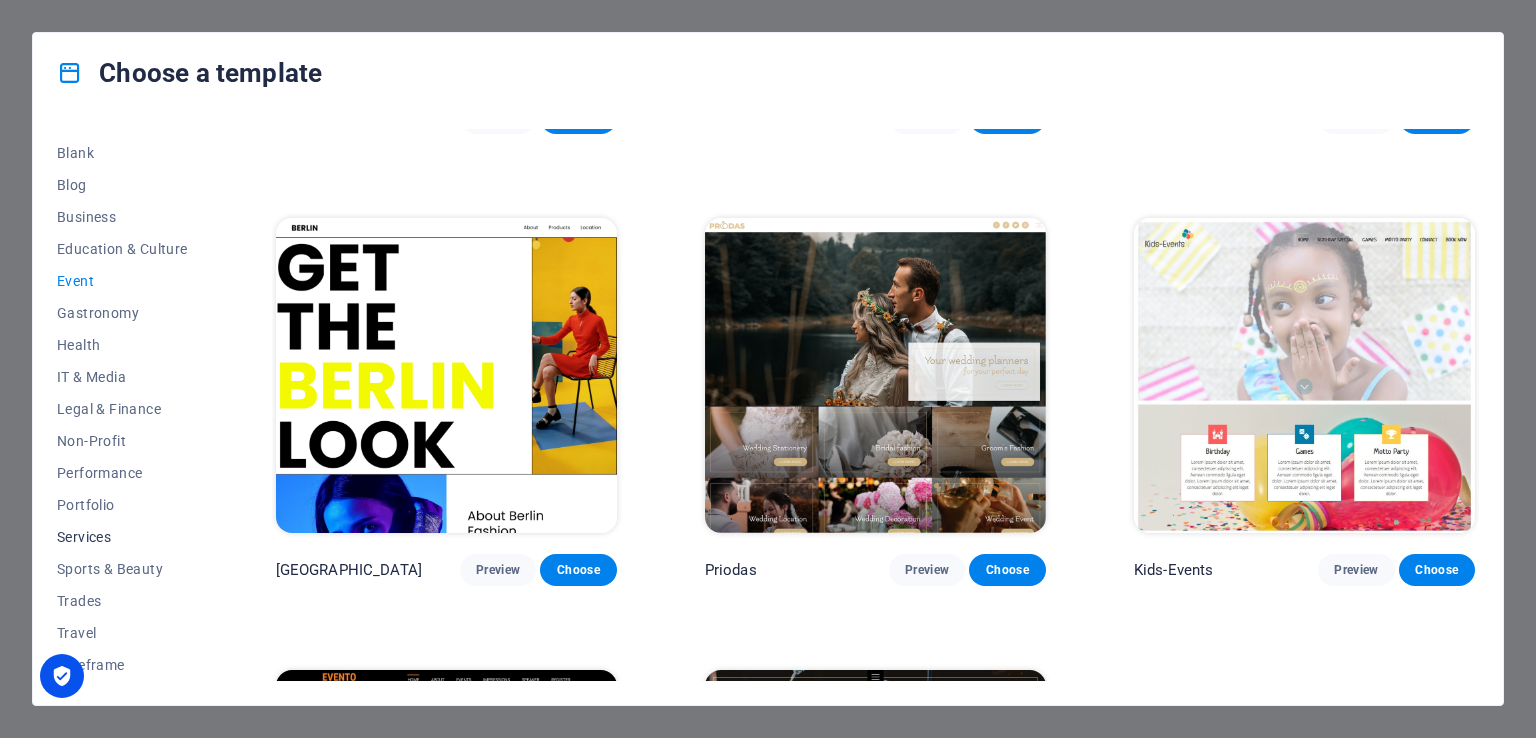 click on "Services" at bounding box center [122, 537] 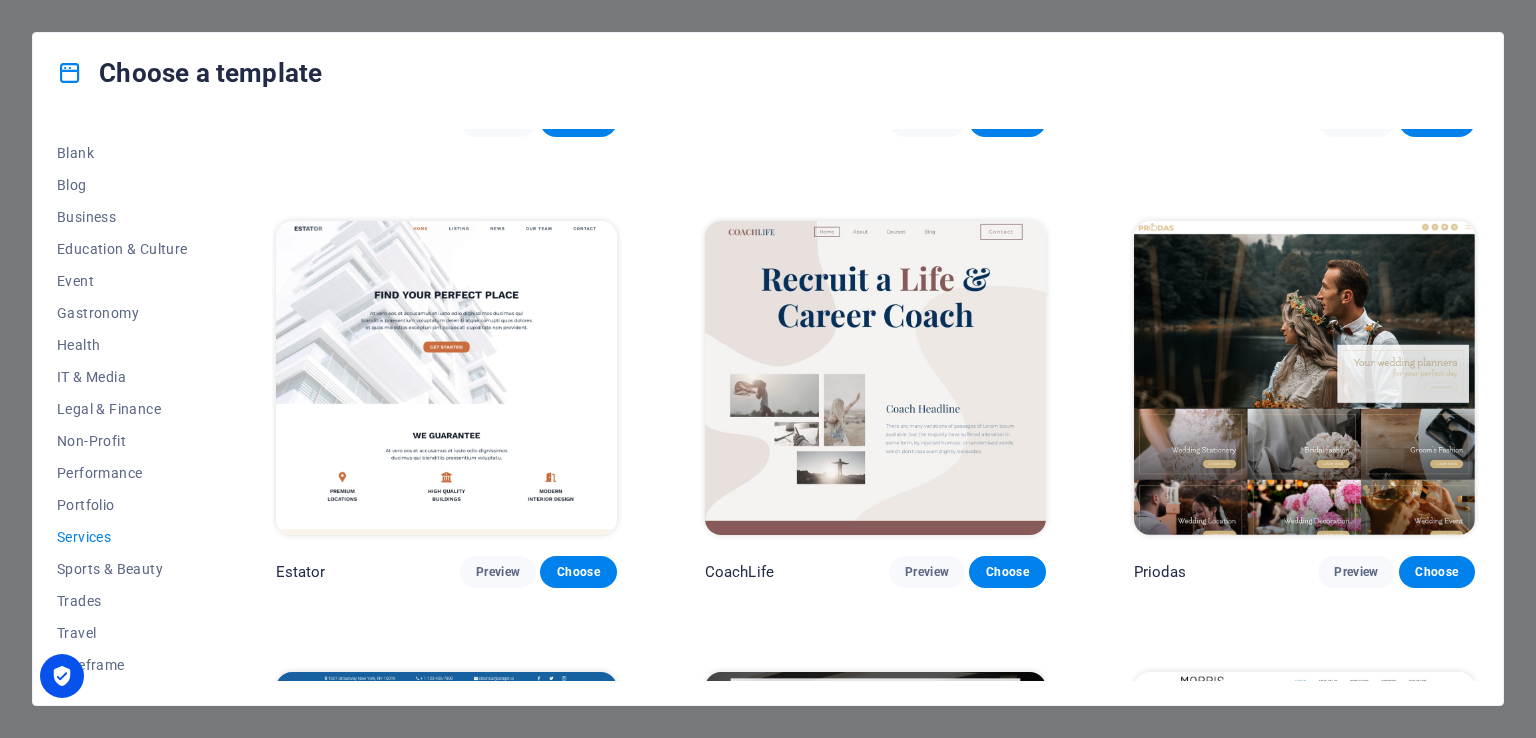 click at bounding box center [446, 378] 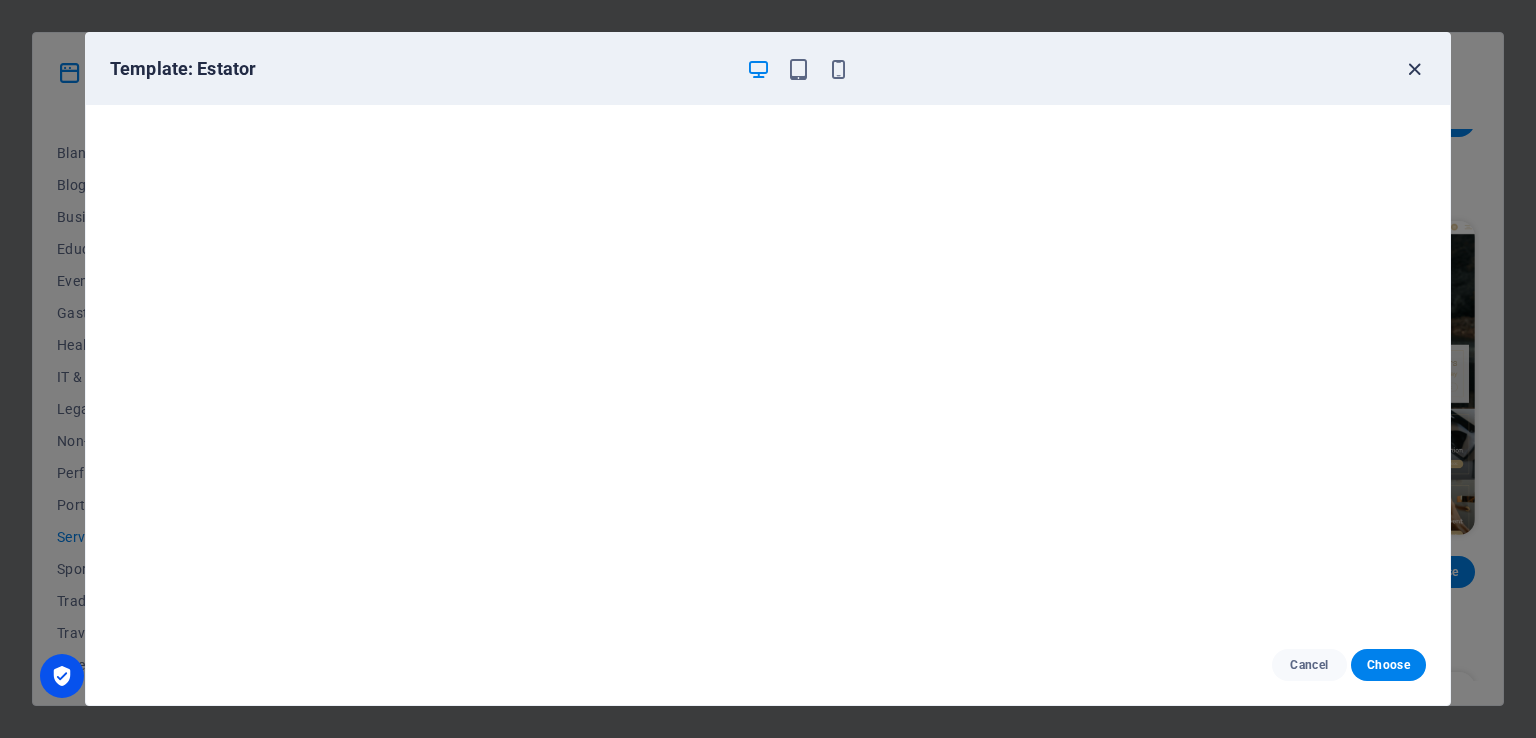 click at bounding box center (1414, 69) 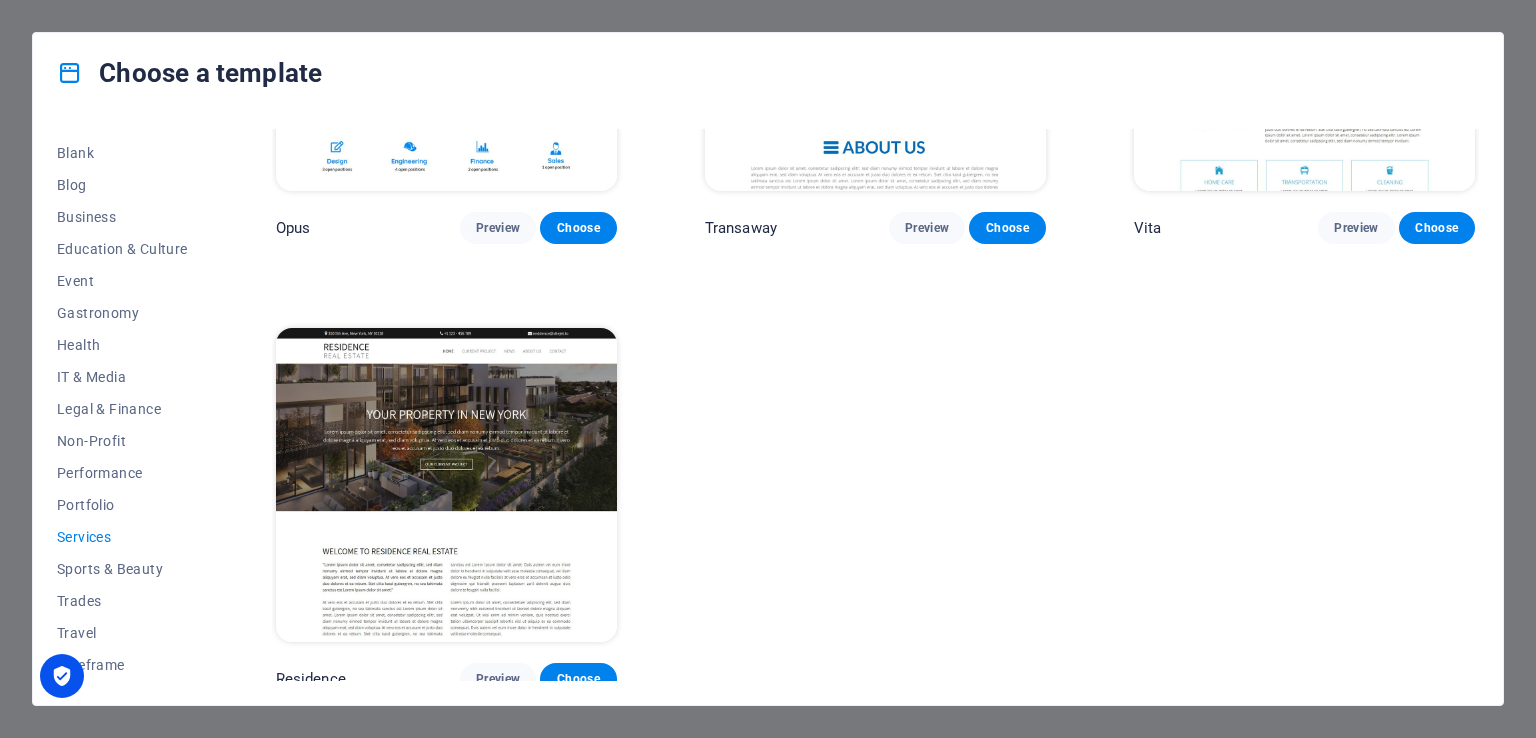 scroll, scrollTop: 2147, scrollLeft: 0, axis: vertical 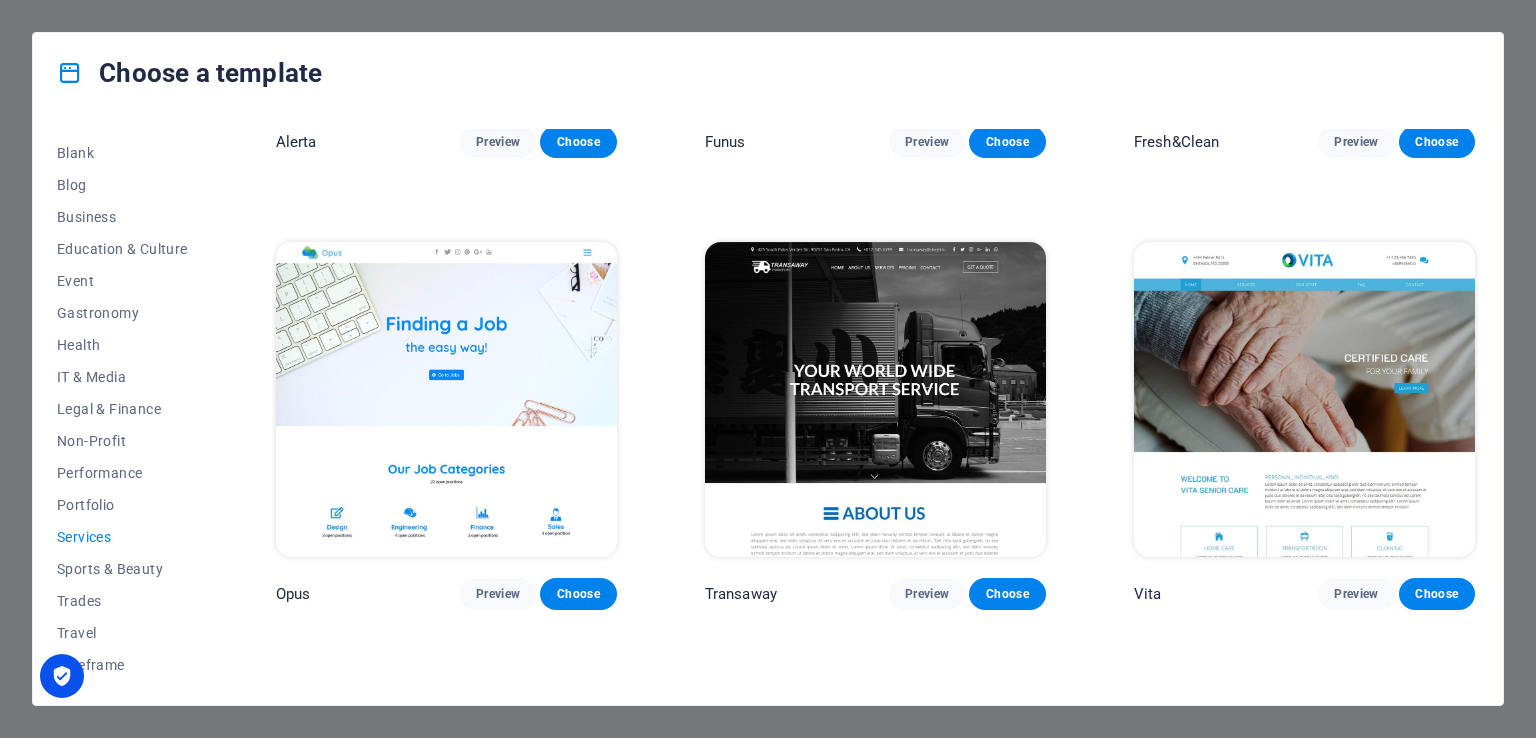 click at bounding box center [875, 399] 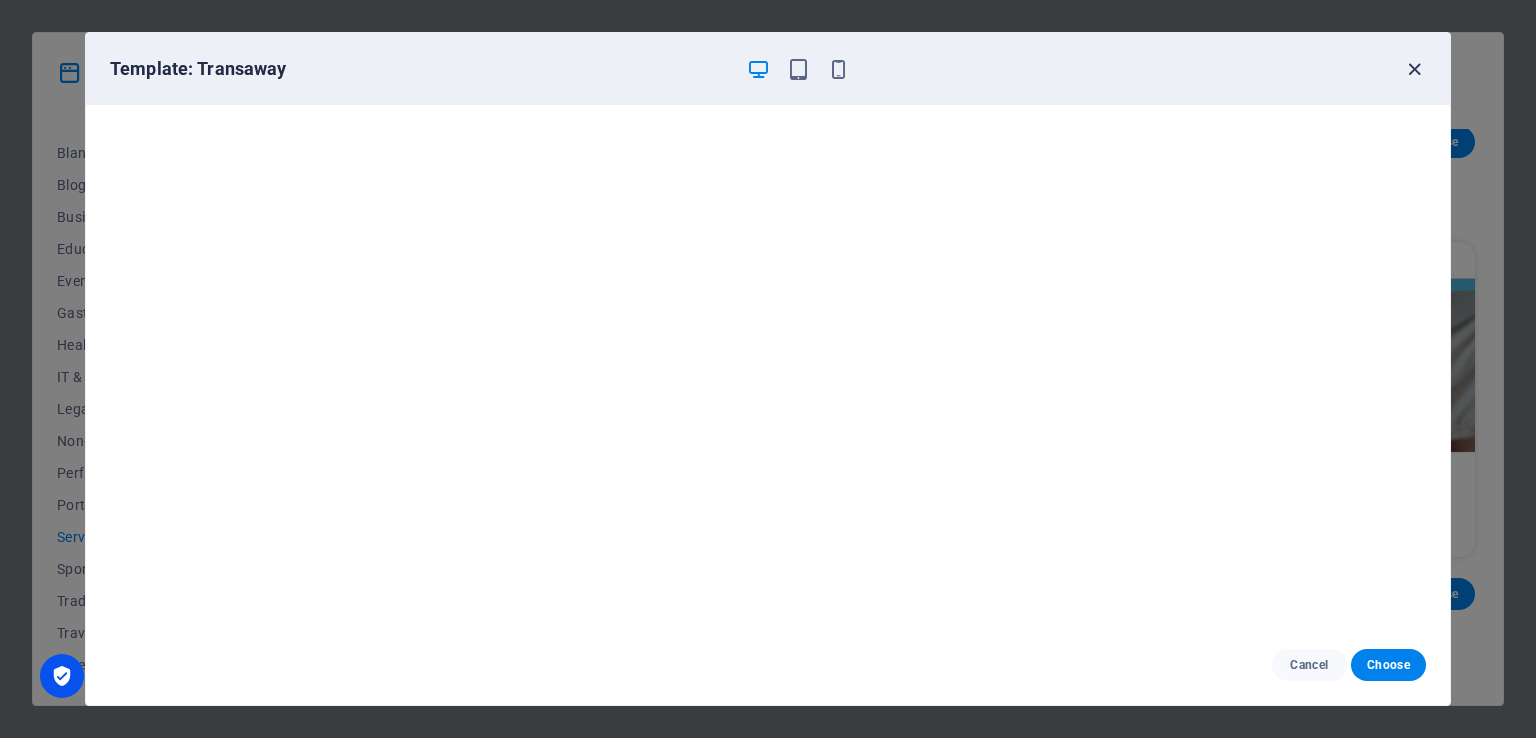 click at bounding box center [1414, 69] 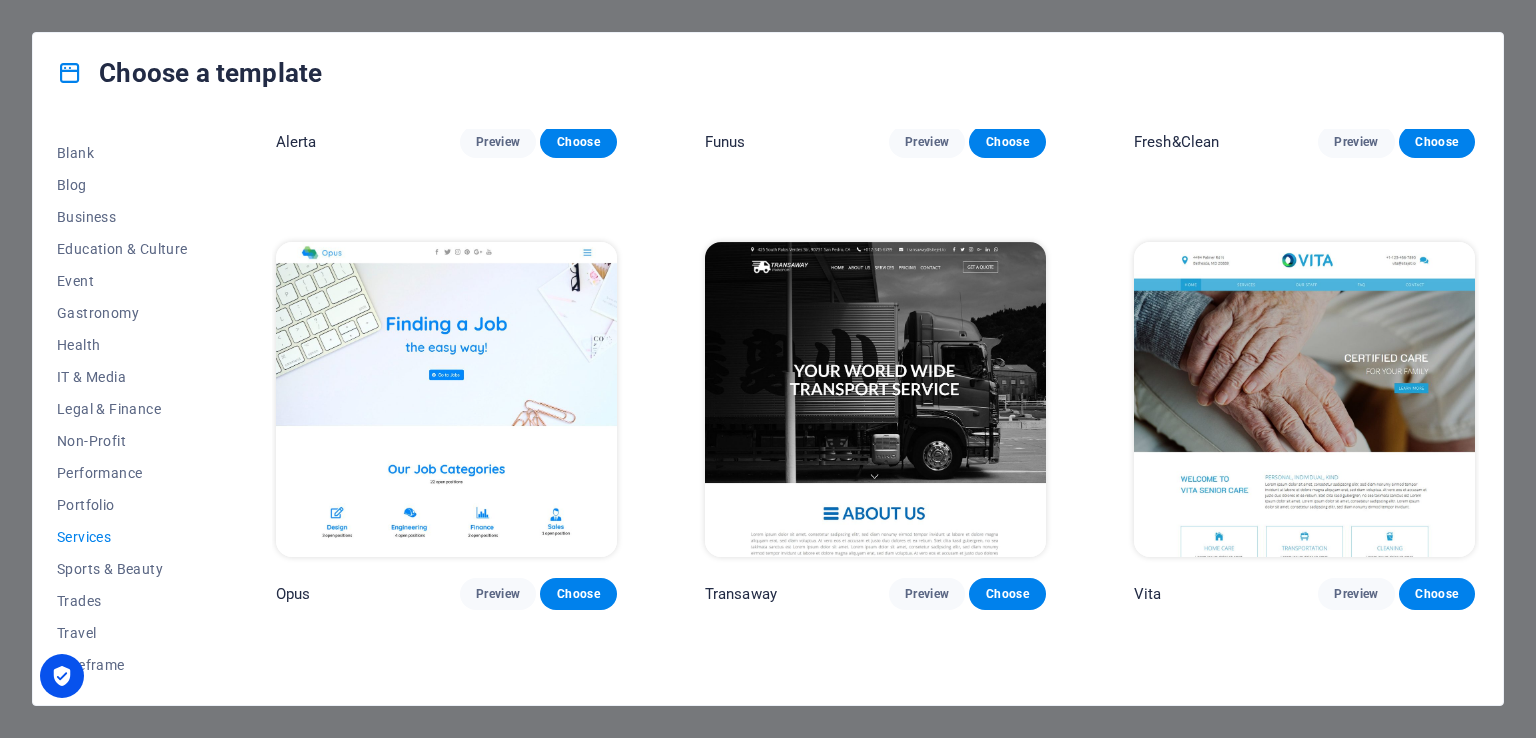 scroll, scrollTop: 2513, scrollLeft: 0, axis: vertical 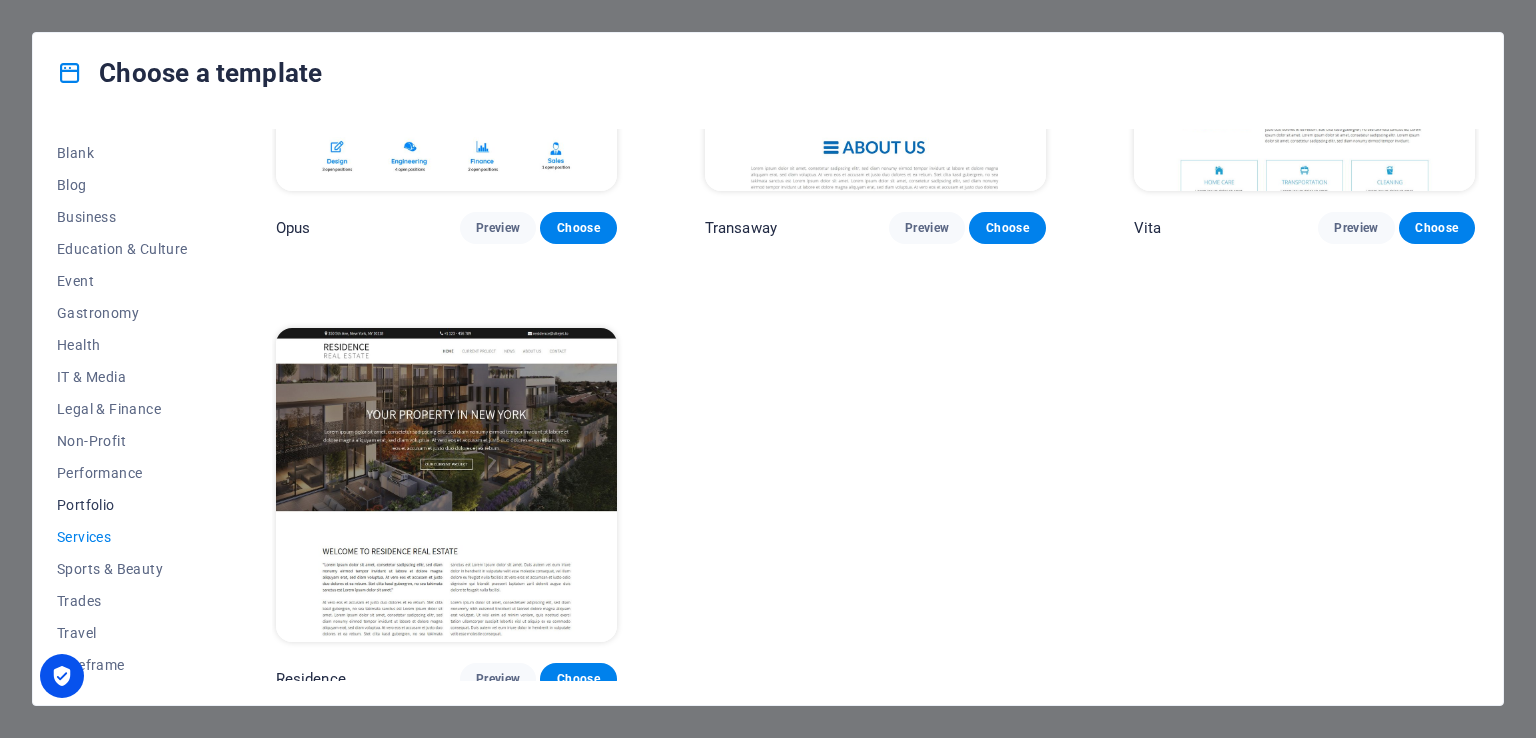 click on "Portfolio" at bounding box center [122, 505] 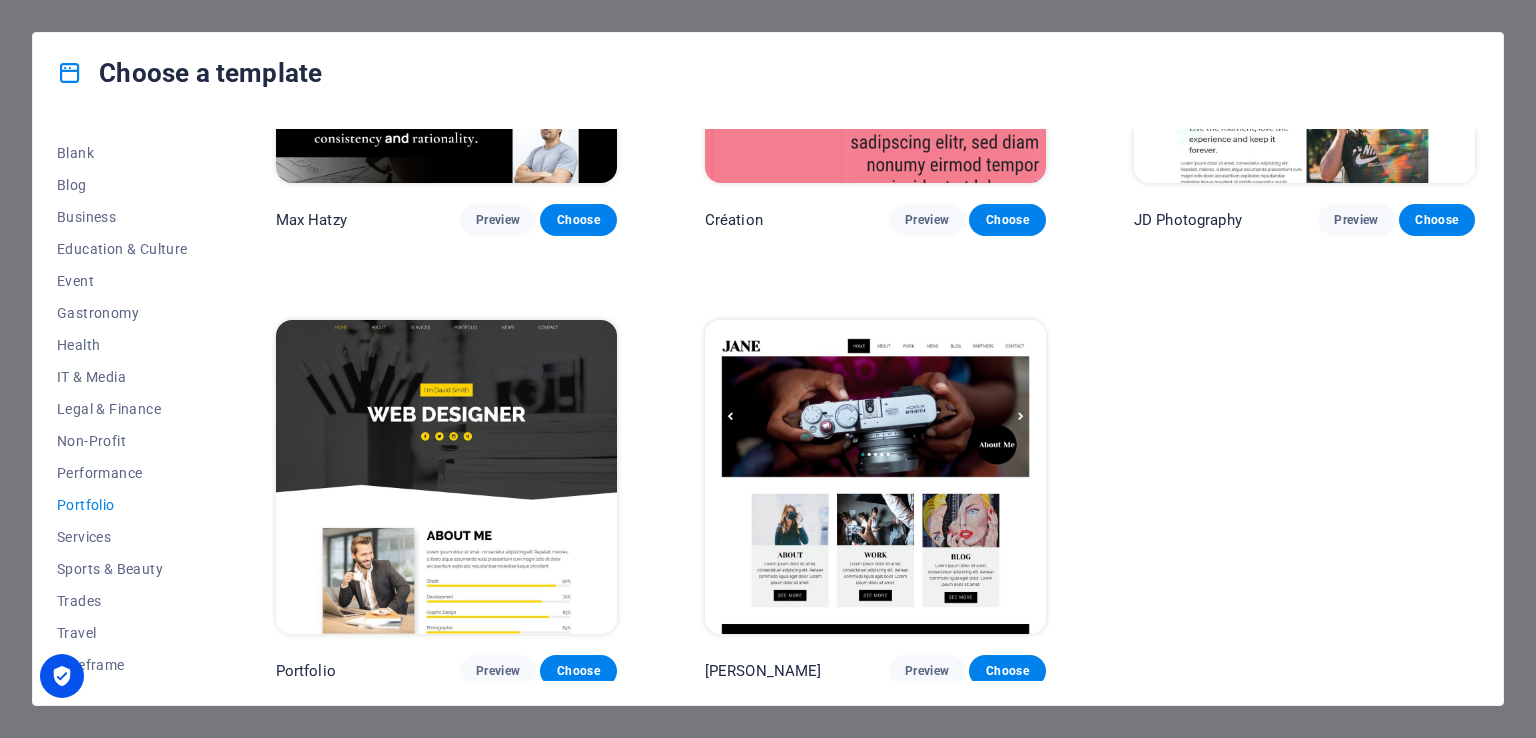 click at bounding box center [875, 477] 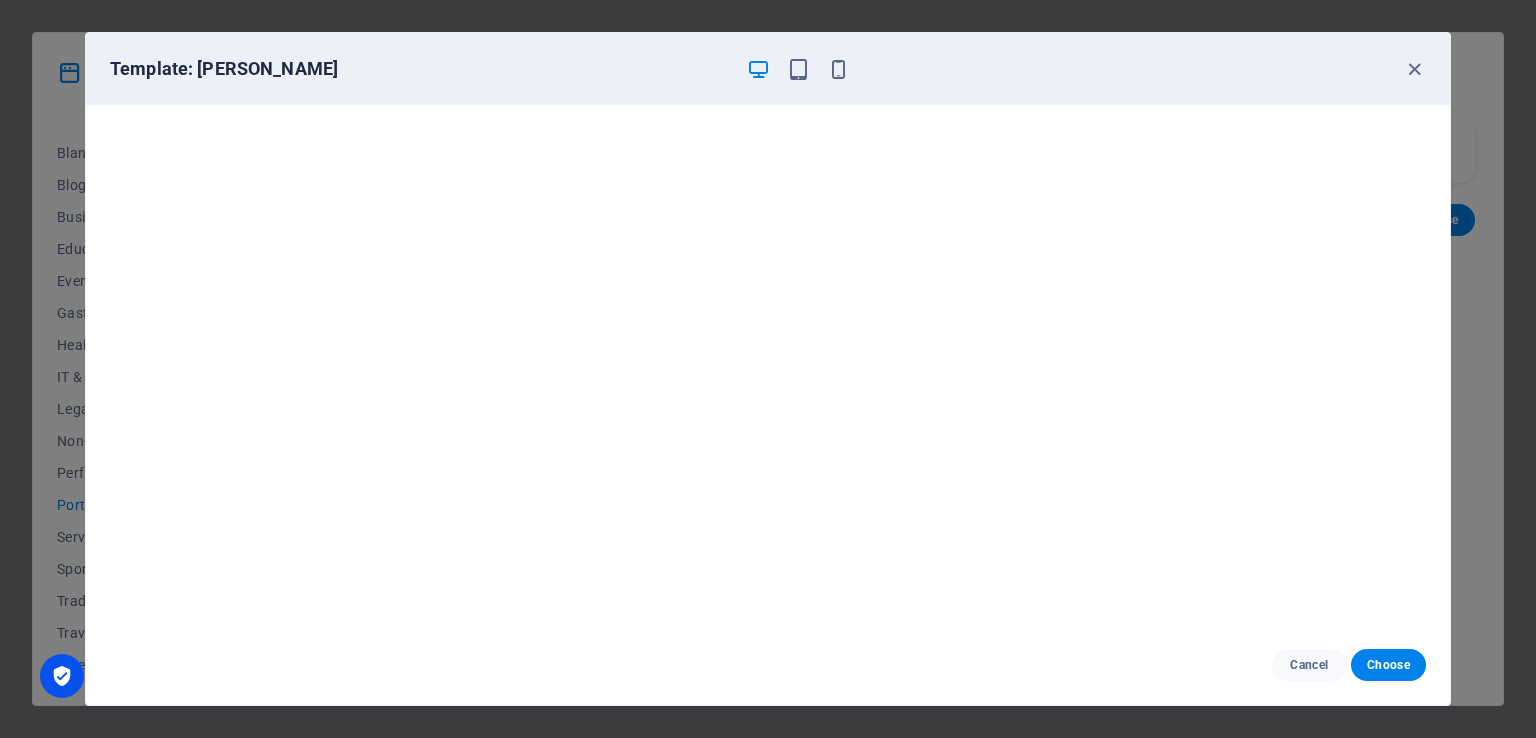 scroll, scrollTop: 0, scrollLeft: 0, axis: both 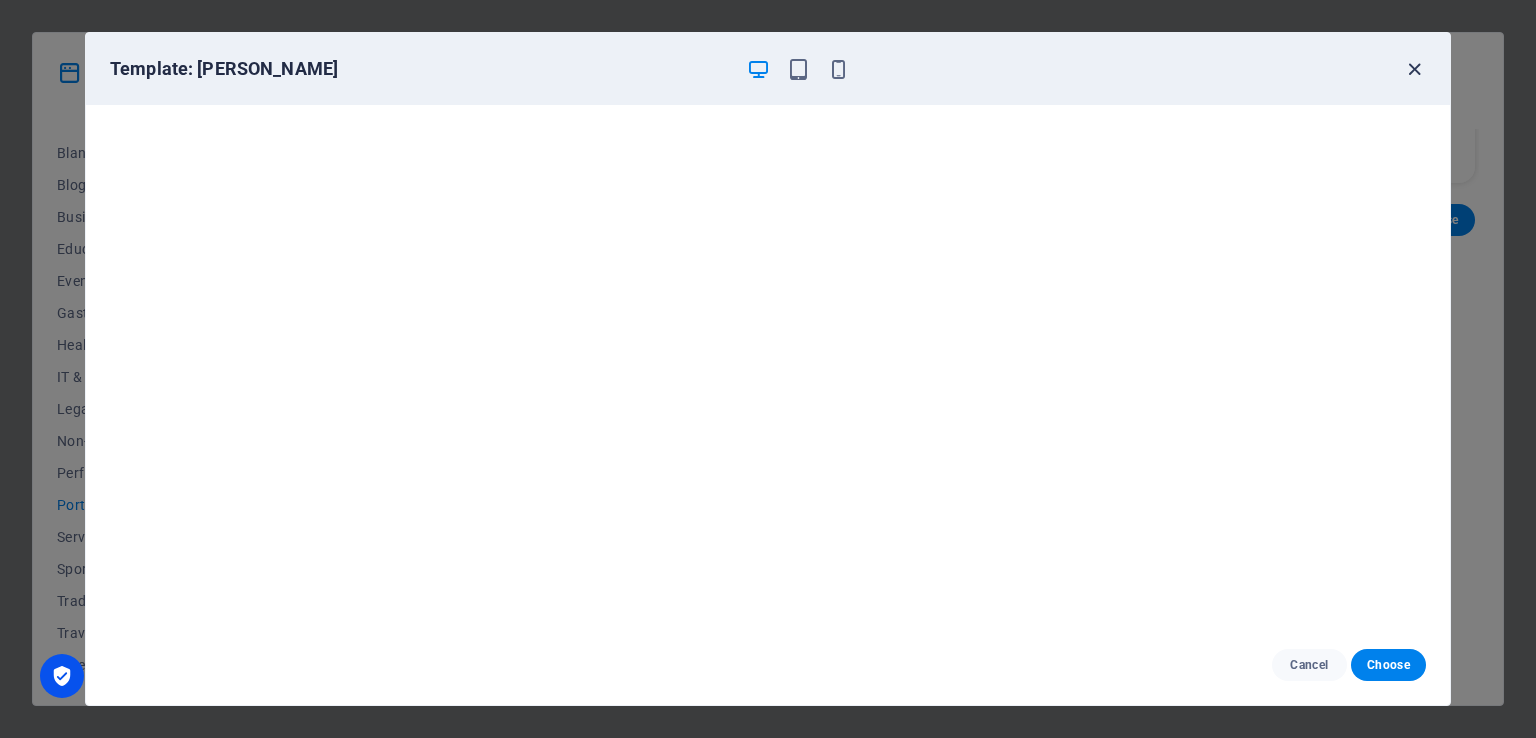 click at bounding box center (1414, 69) 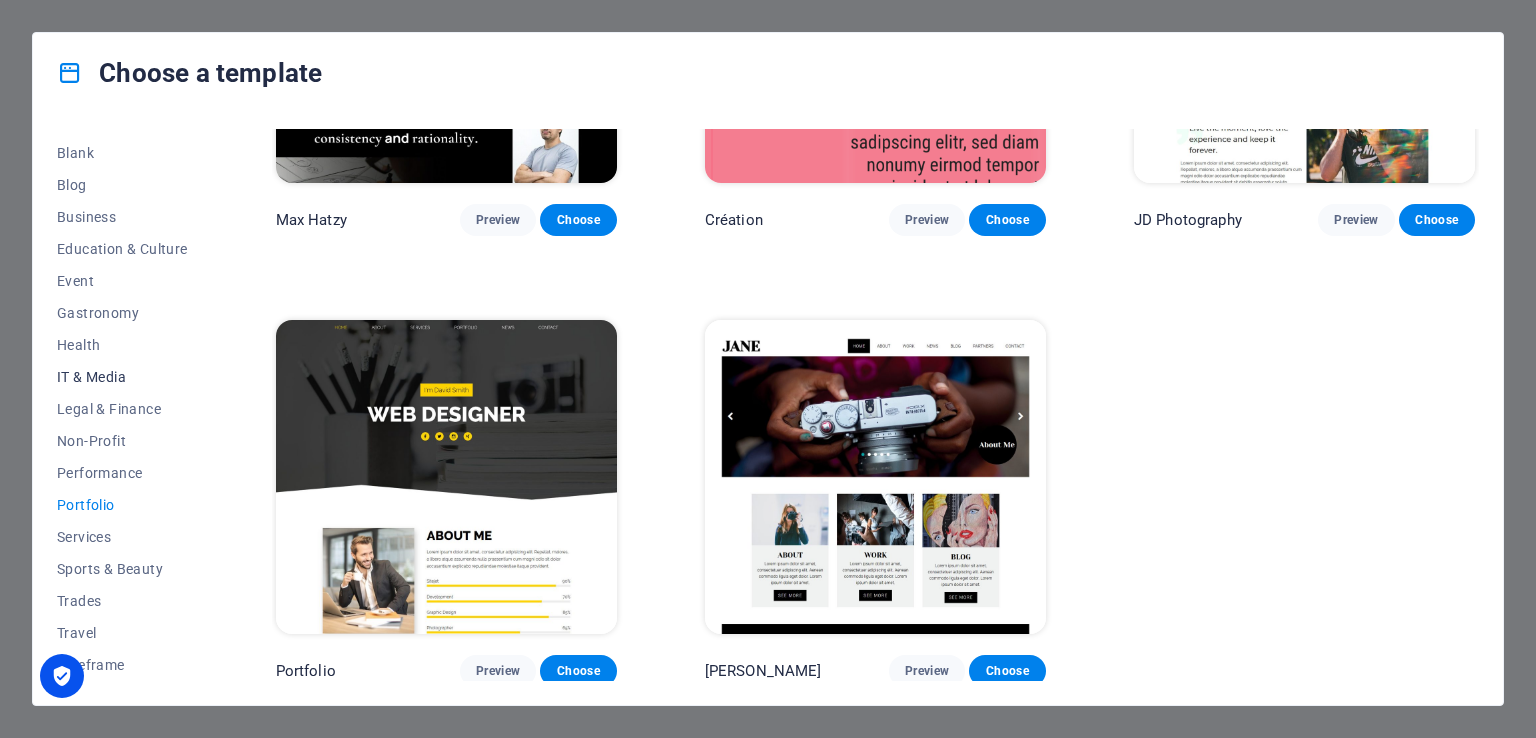 click on "IT & Media" at bounding box center [122, 377] 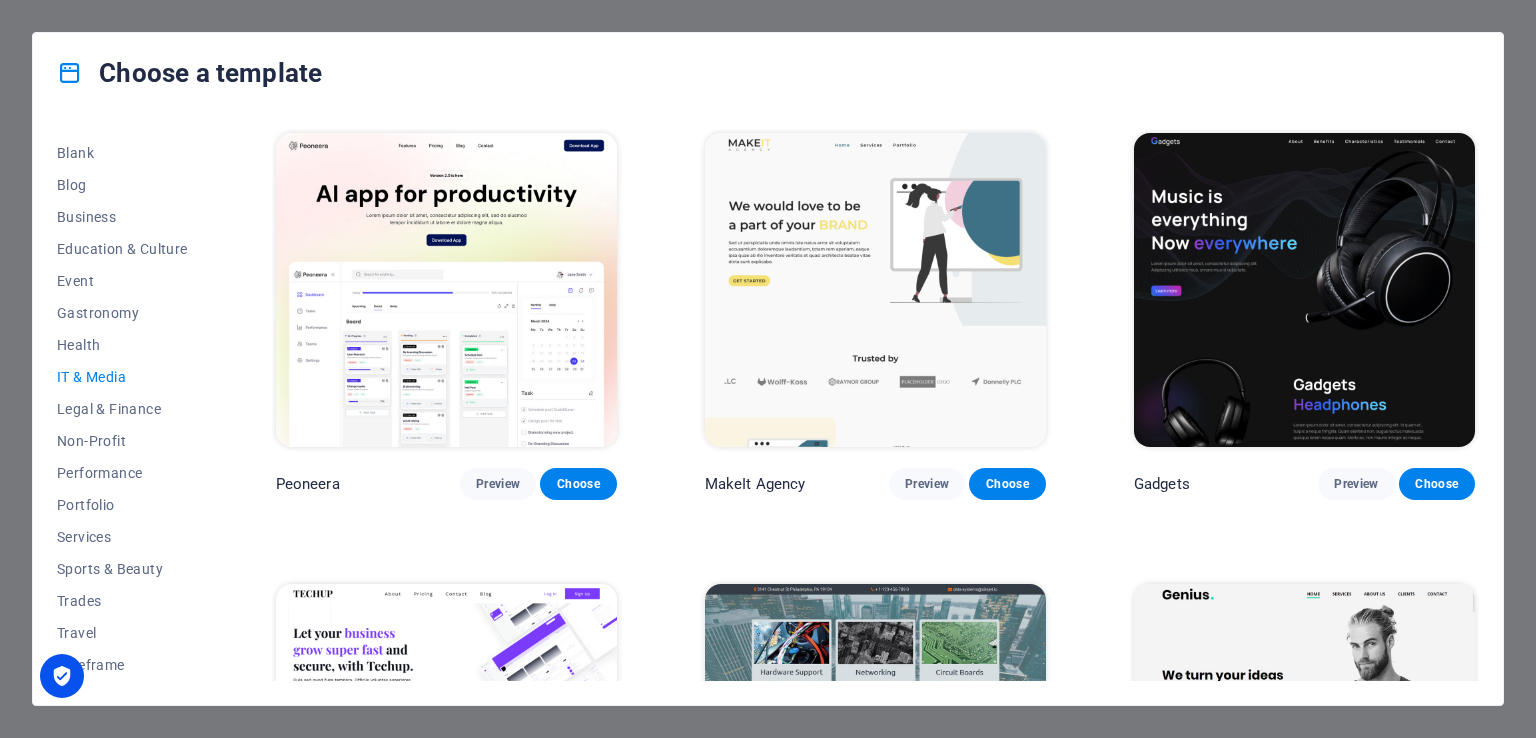 scroll, scrollTop: 366, scrollLeft: 0, axis: vertical 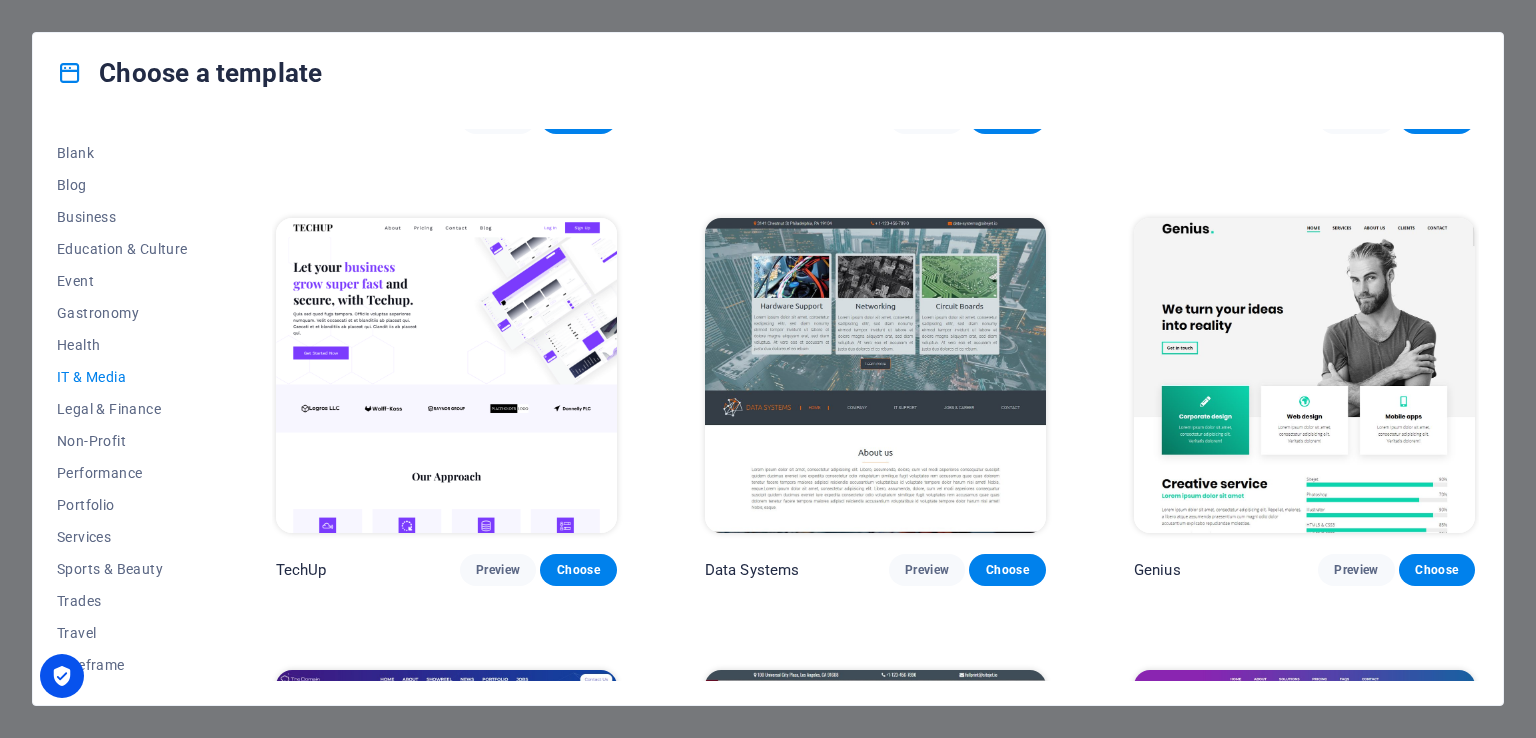 click at bounding box center [875, 375] 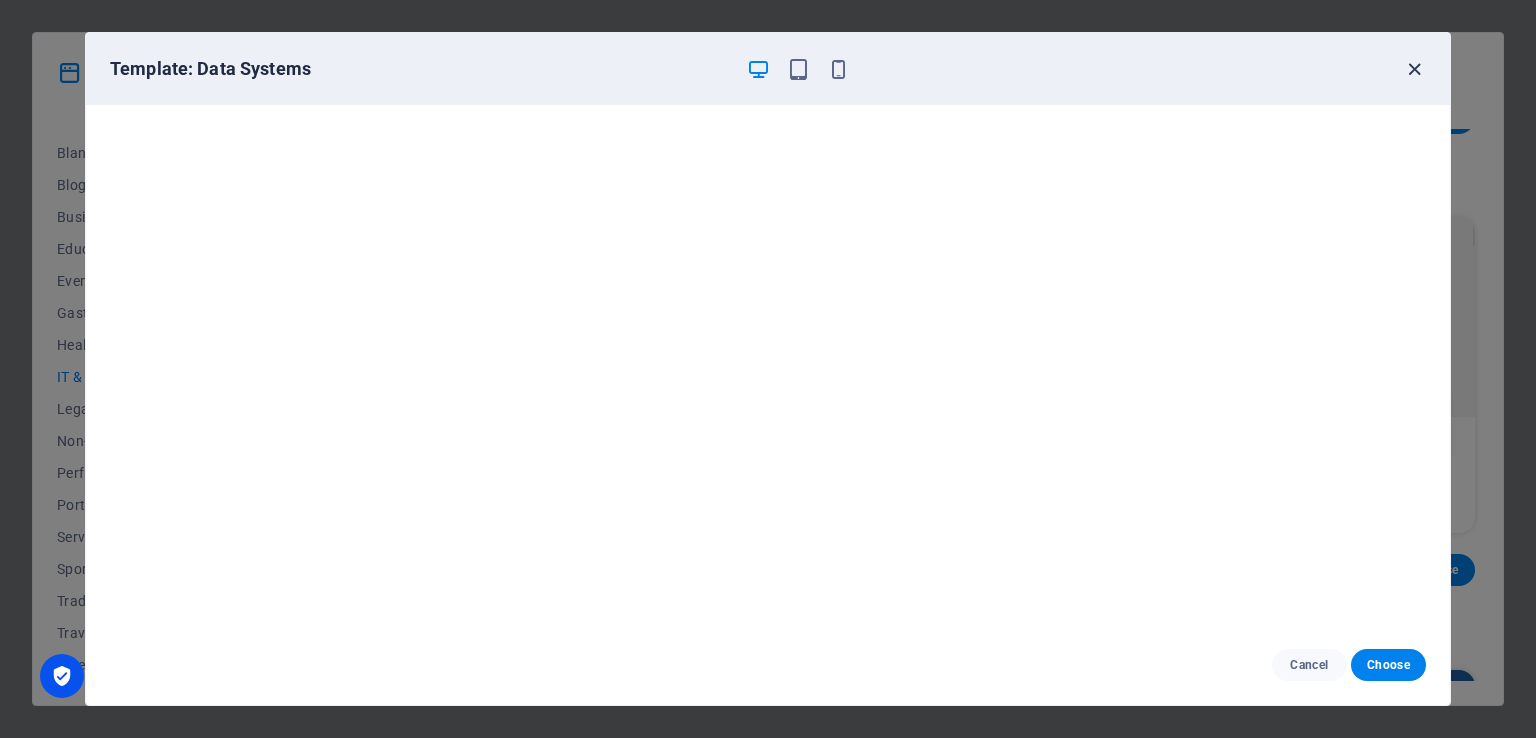click at bounding box center [1414, 69] 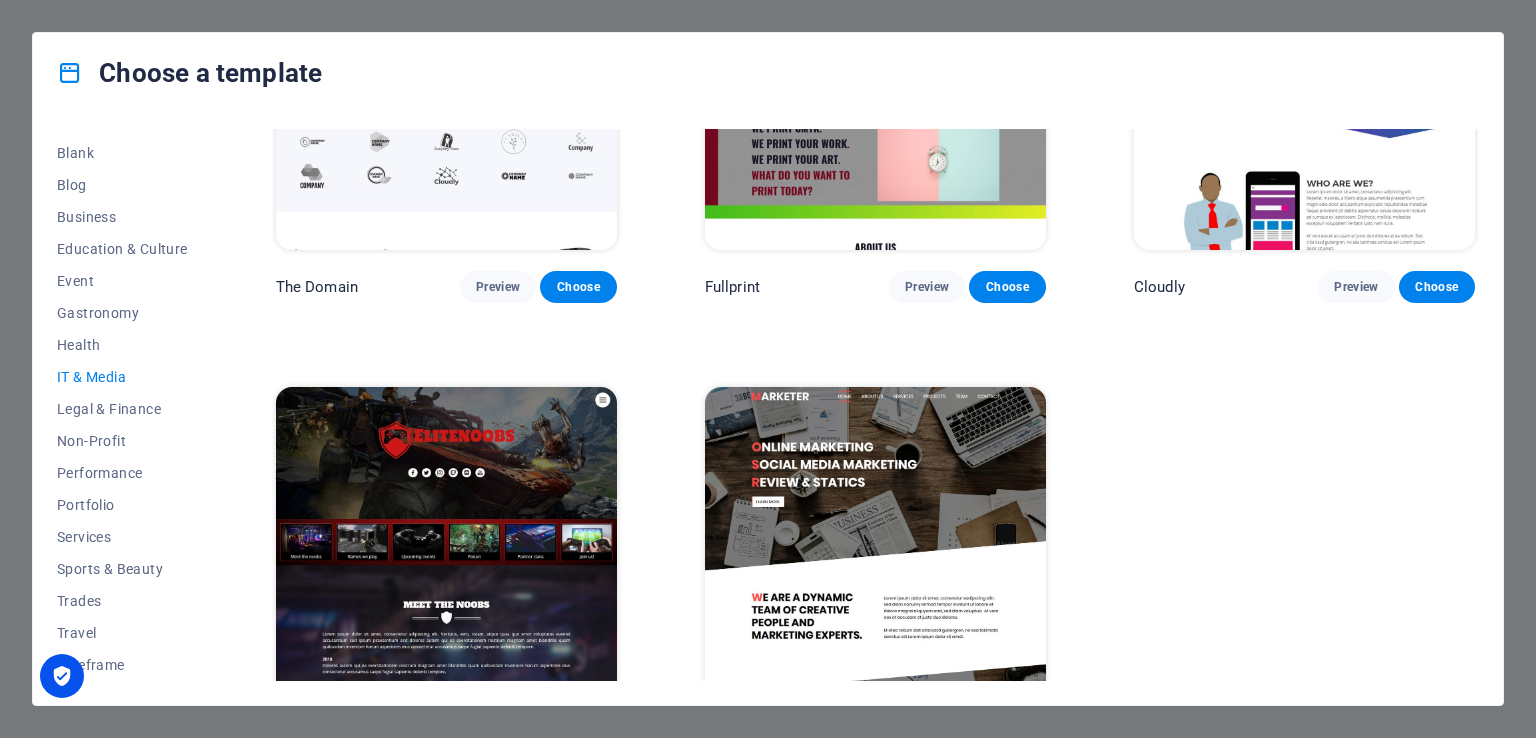 scroll, scrollTop: 1165, scrollLeft: 0, axis: vertical 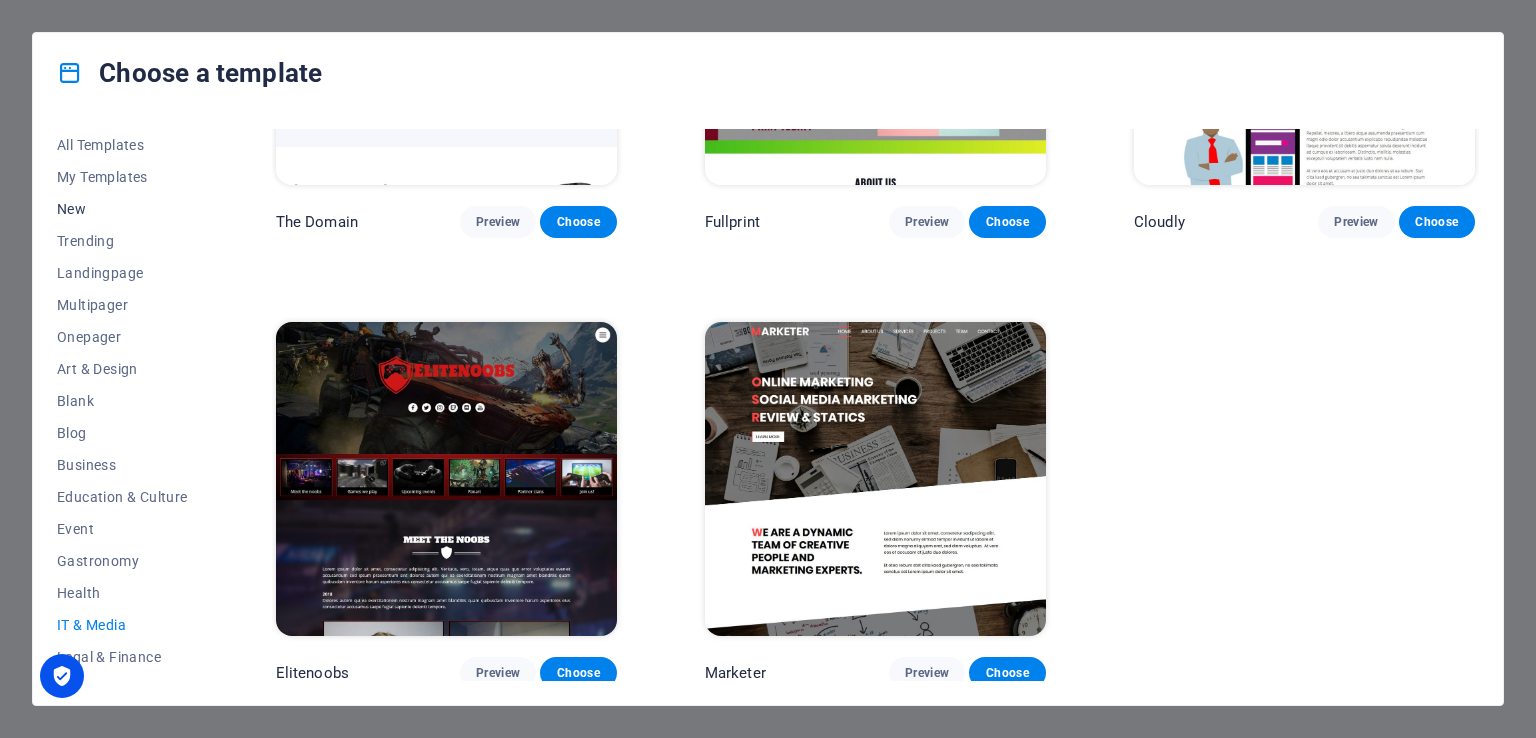 click on "New" at bounding box center [122, 209] 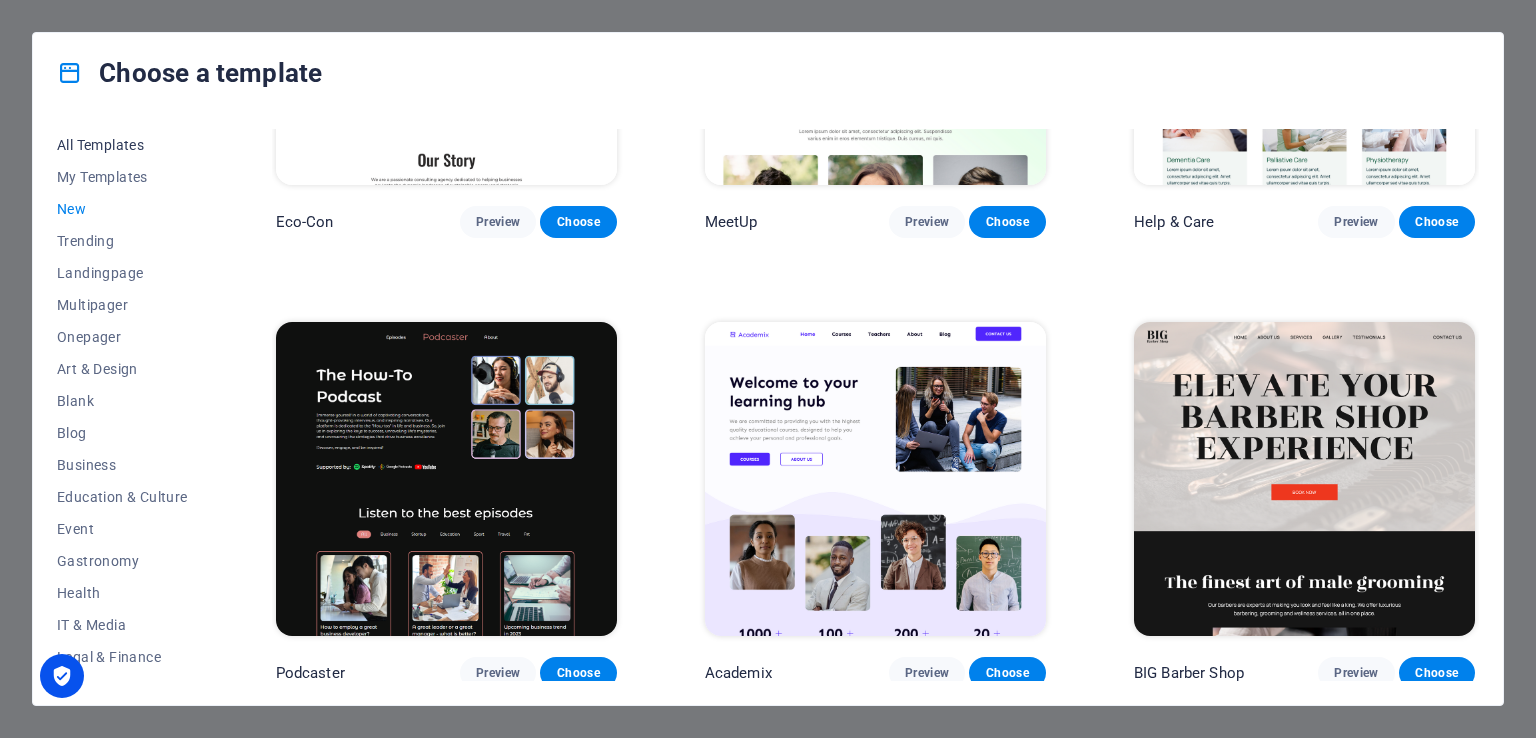 click on "All Templates" at bounding box center [122, 145] 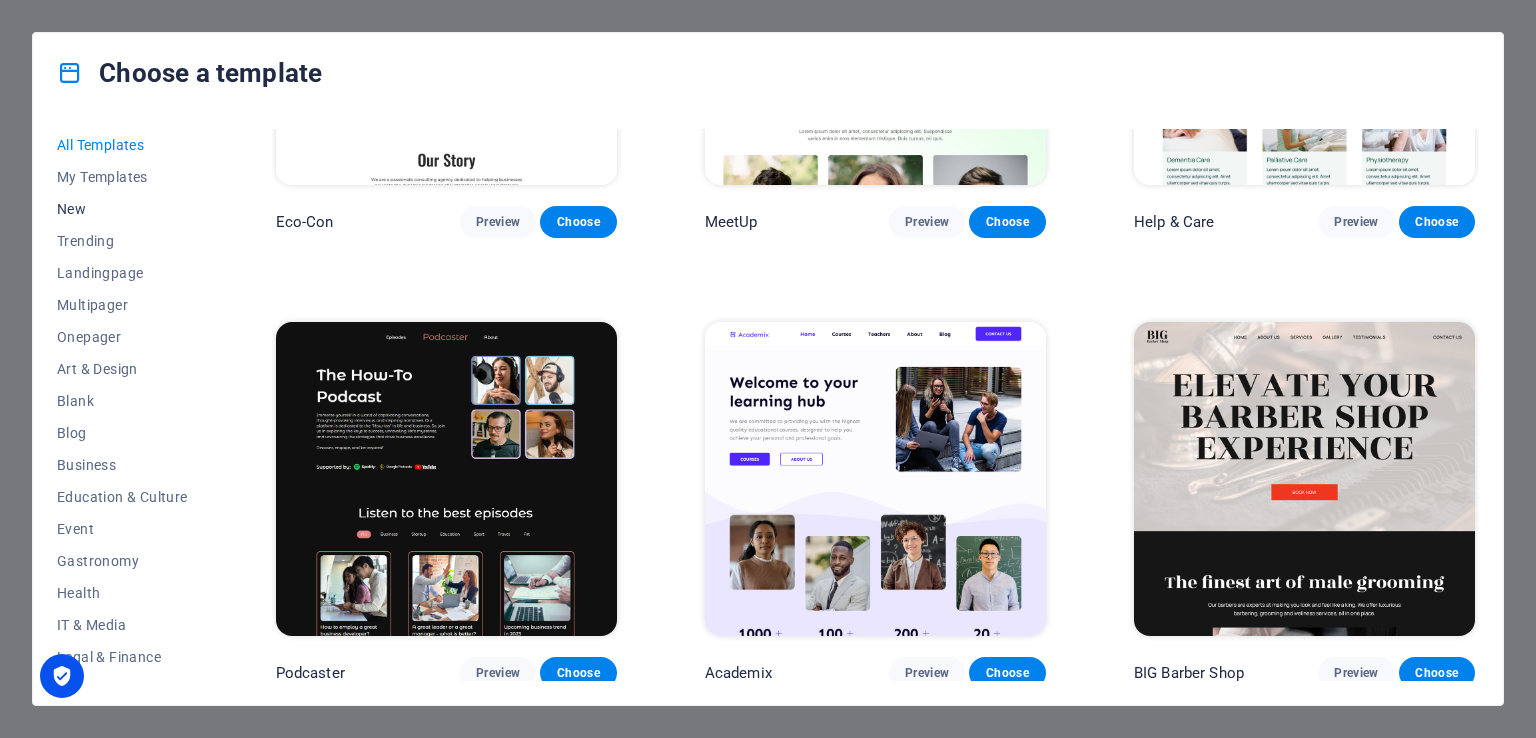 click on "New" at bounding box center [122, 209] 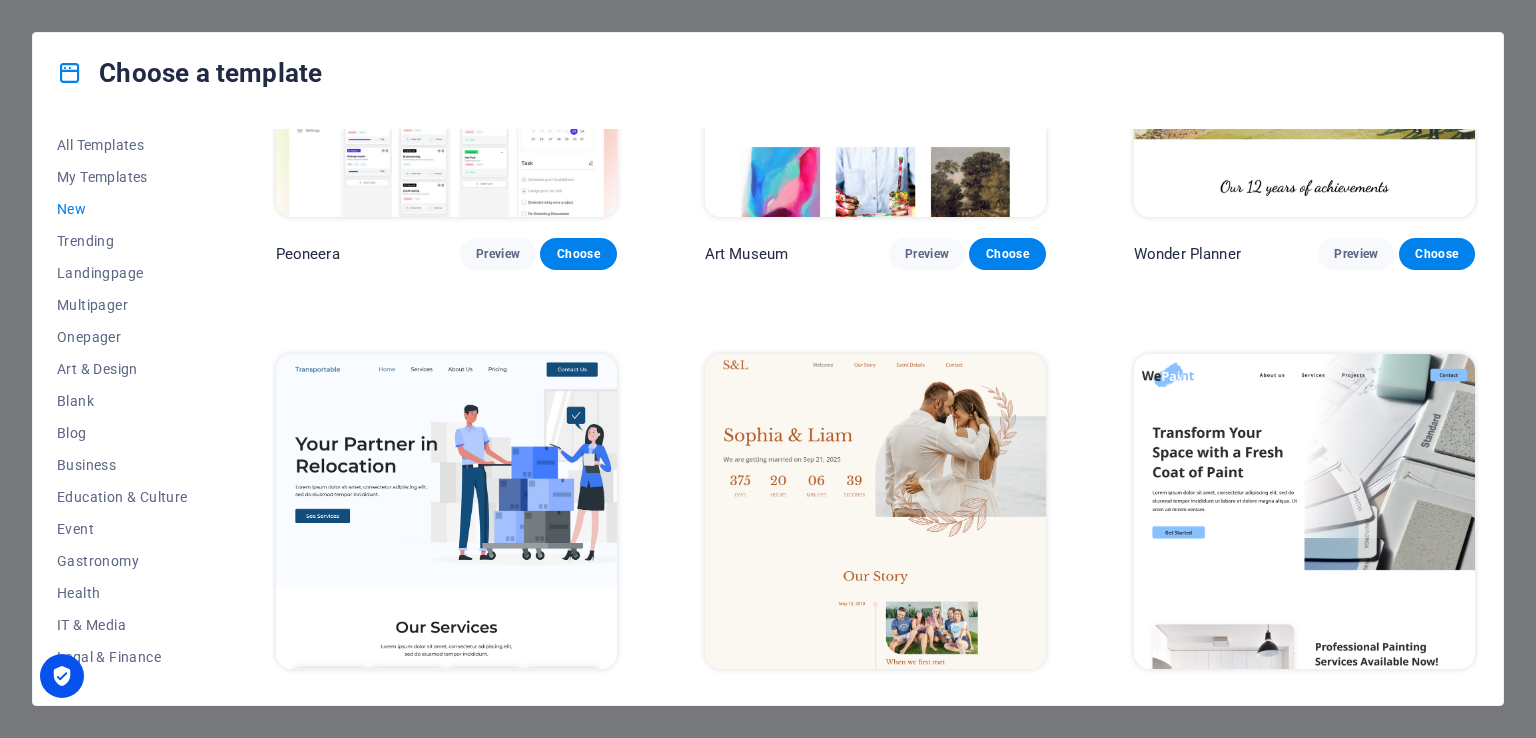 scroll, scrollTop: 0, scrollLeft: 0, axis: both 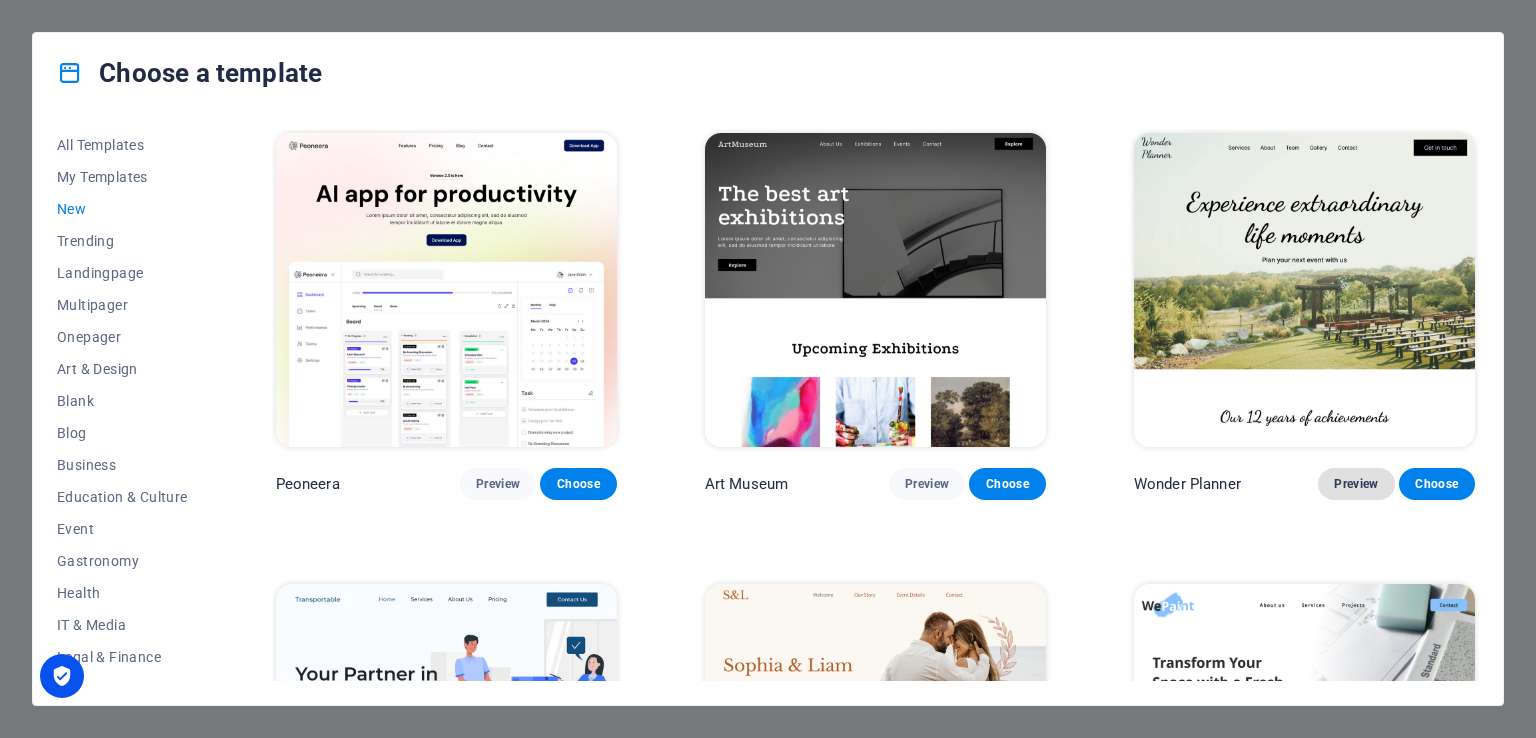 click on "Preview" at bounding box center (1356, 484) 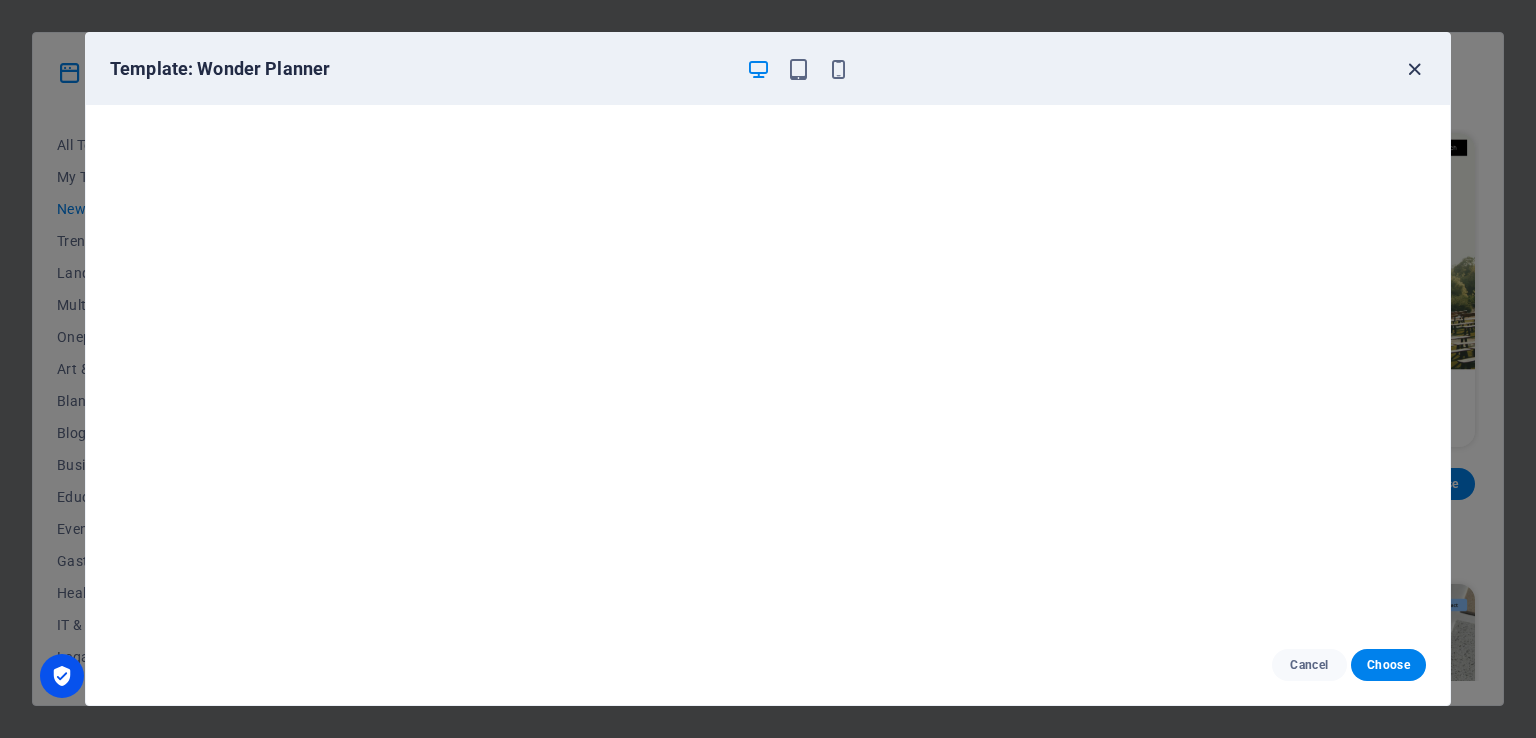 click at bounding box center [1414, 69] 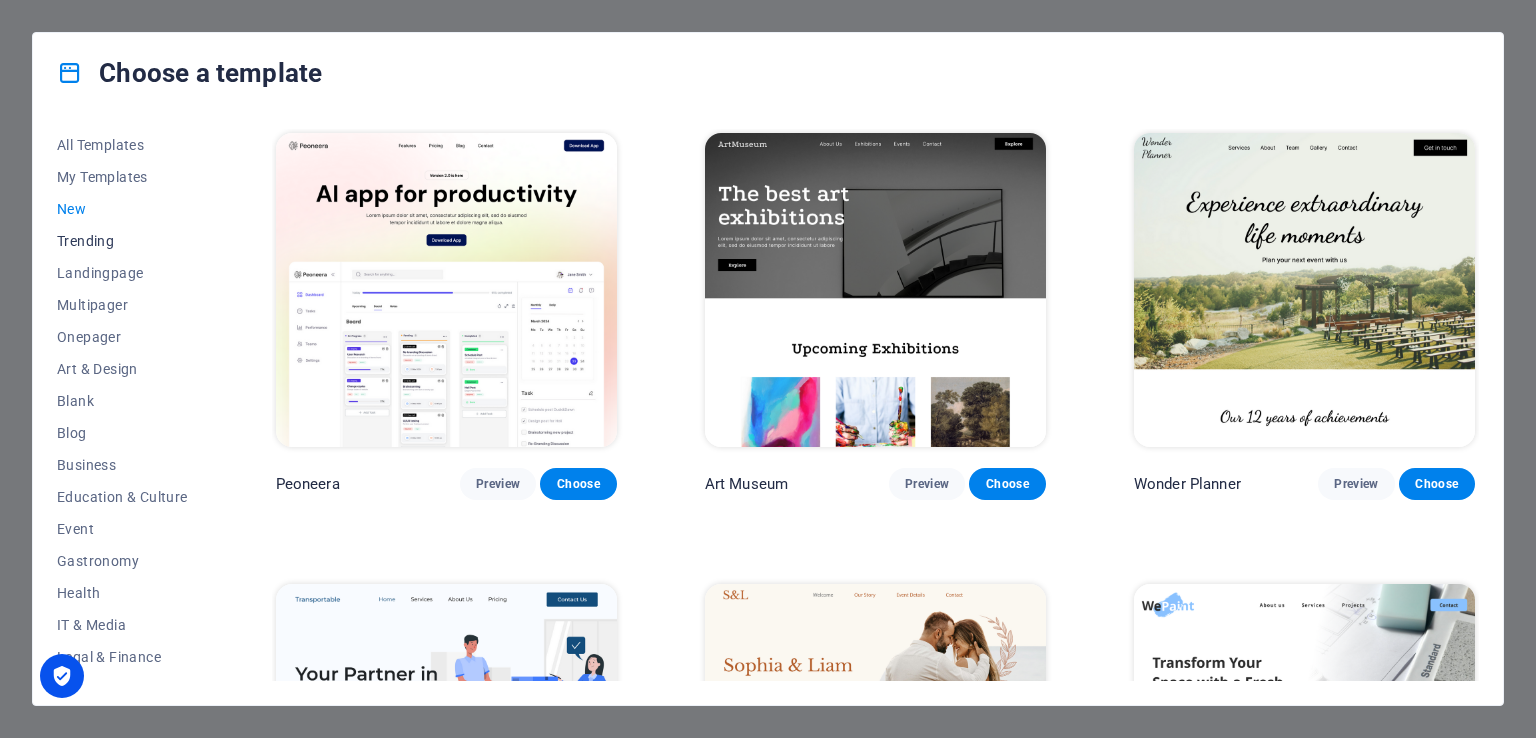 click on "Trending" at bounding box center (122, 241) 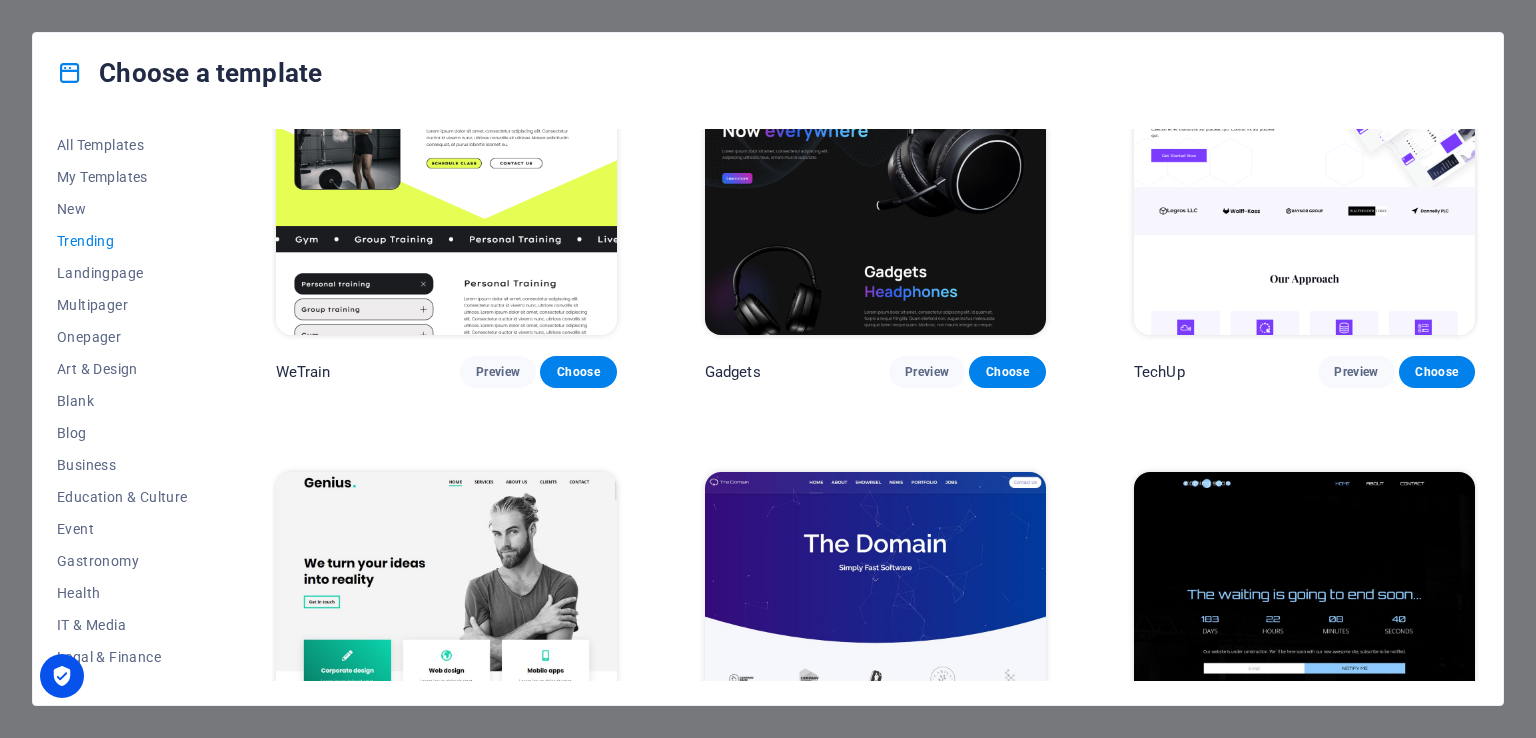 scroll, scrollTop: 1833, scrollLeft: 0, axis: vertical 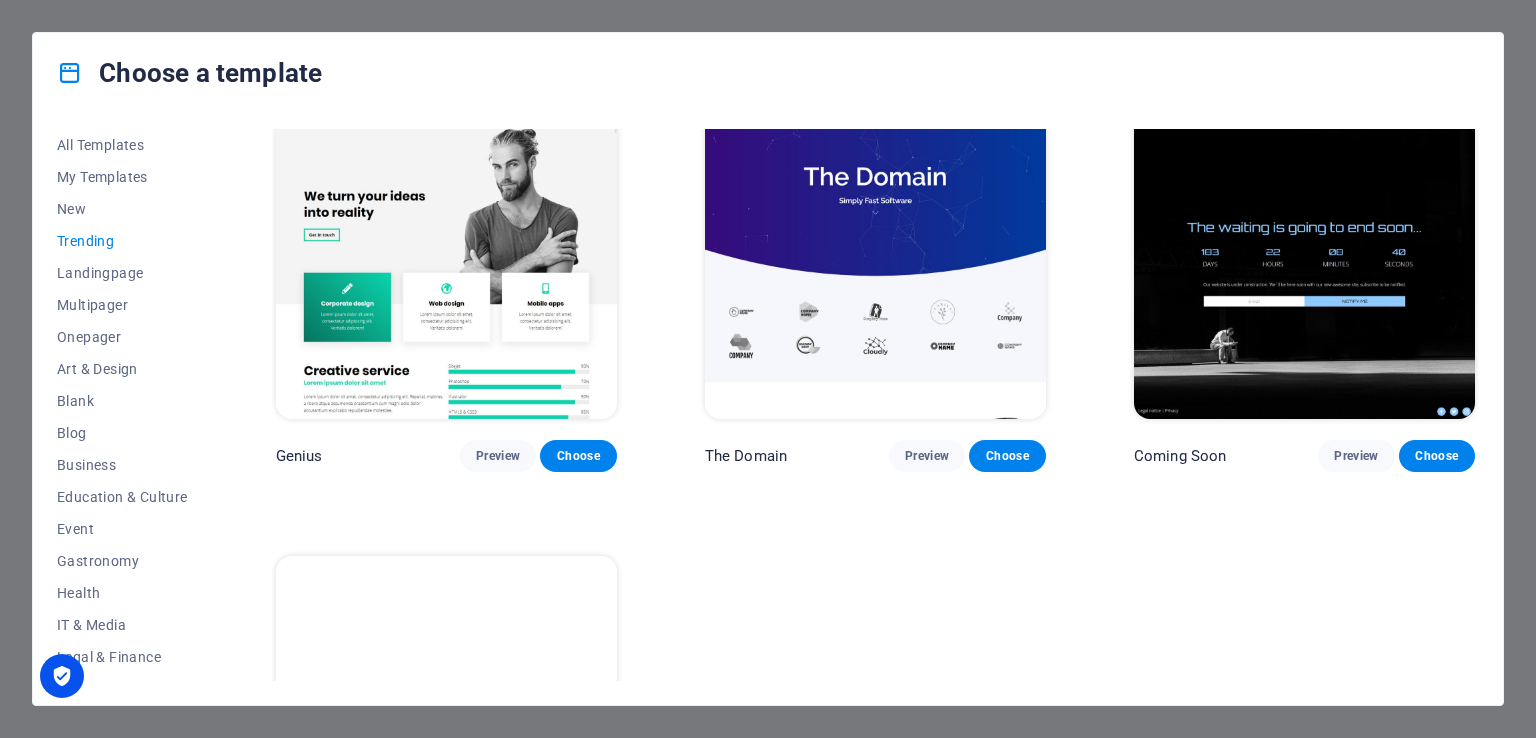 click at bounding box center (446, 262) 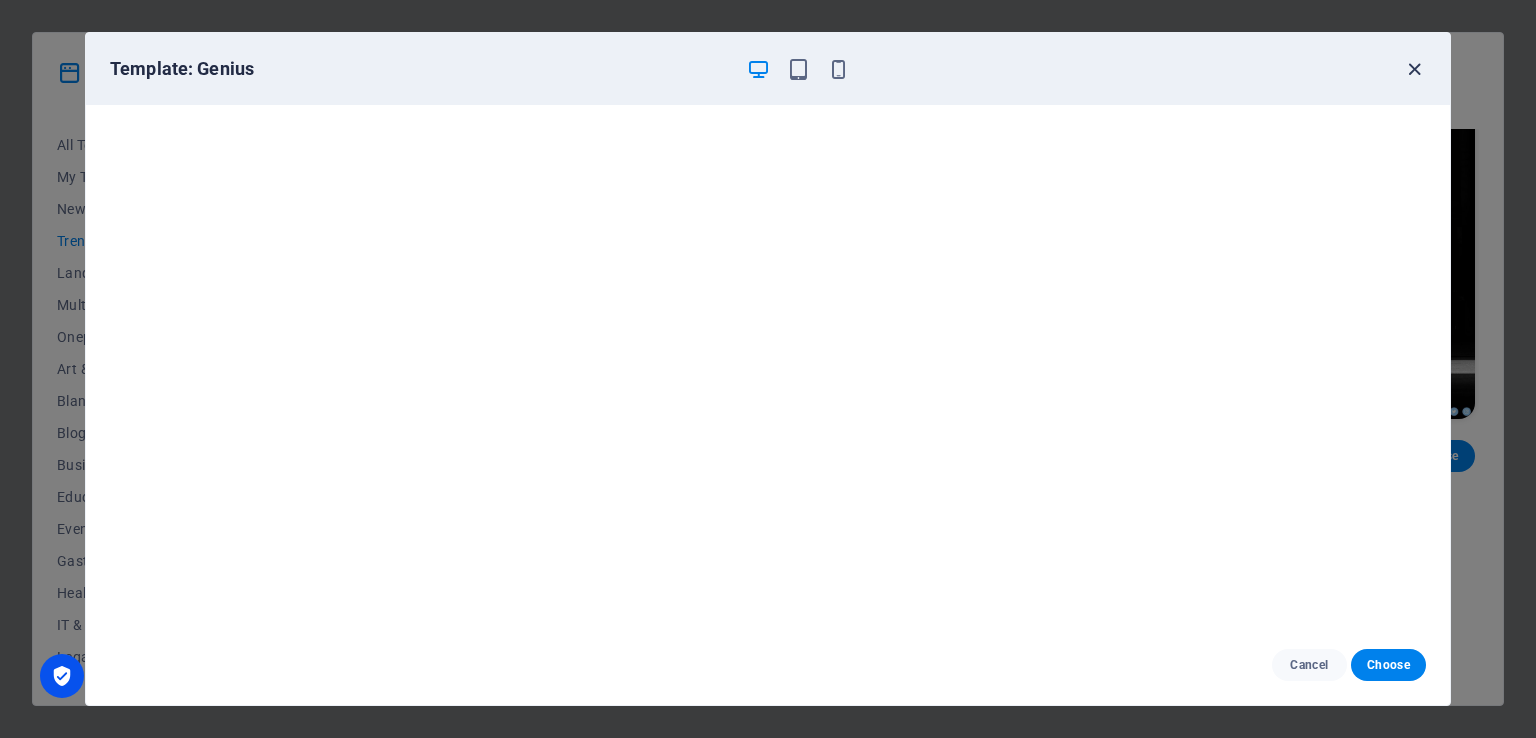 click at bounding box center [1414, 69] 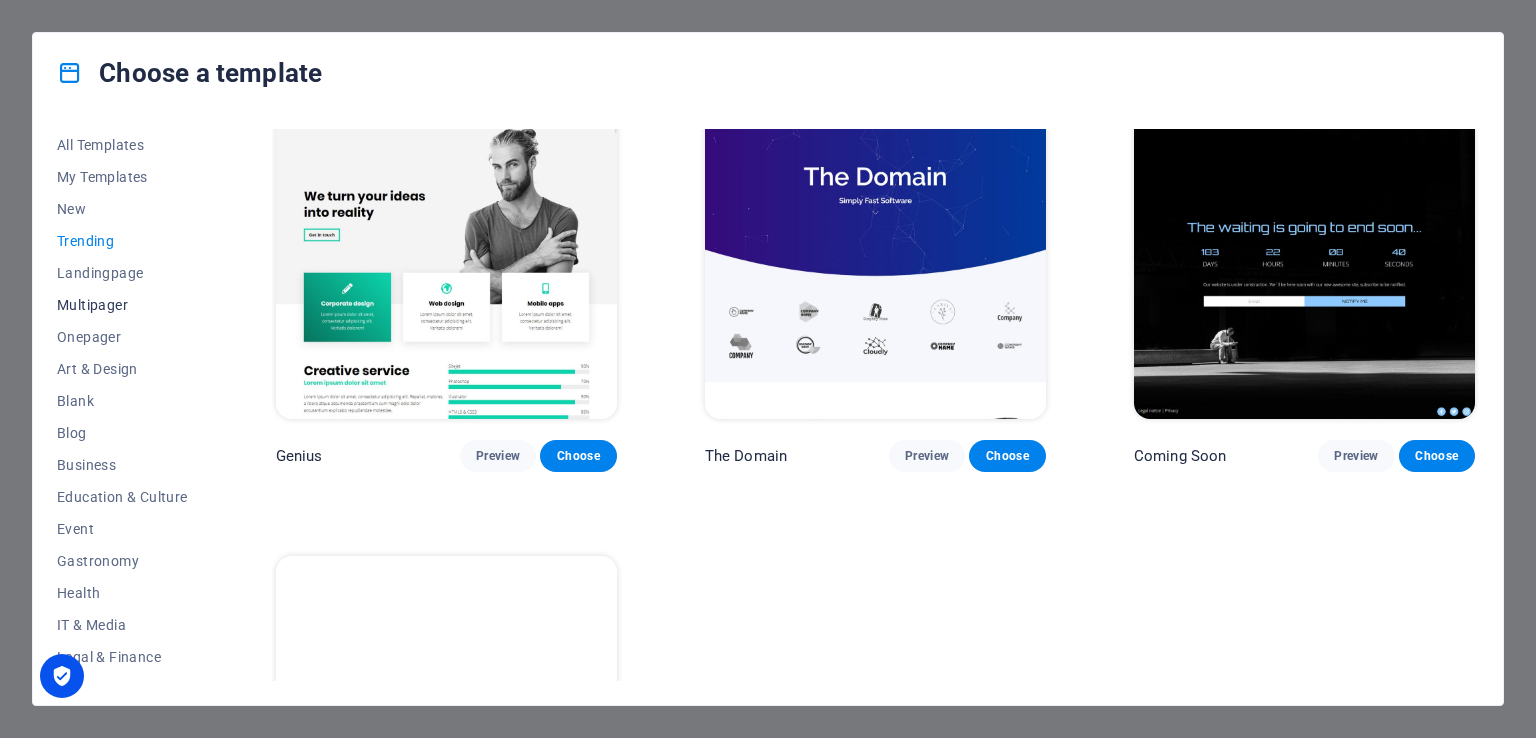 click on "Multipager" at bounding box center [122, 305] 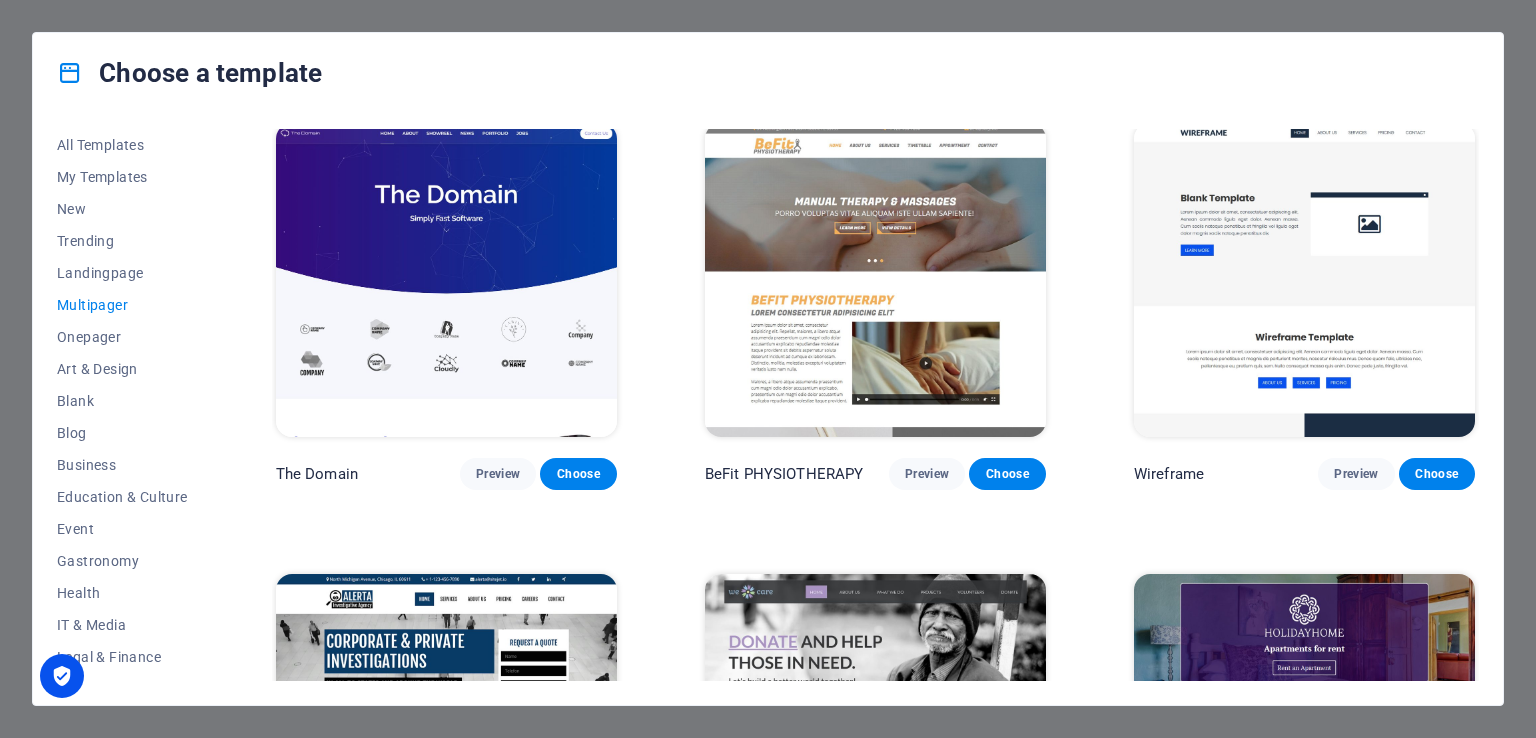 click at bounding box center [875, 280] 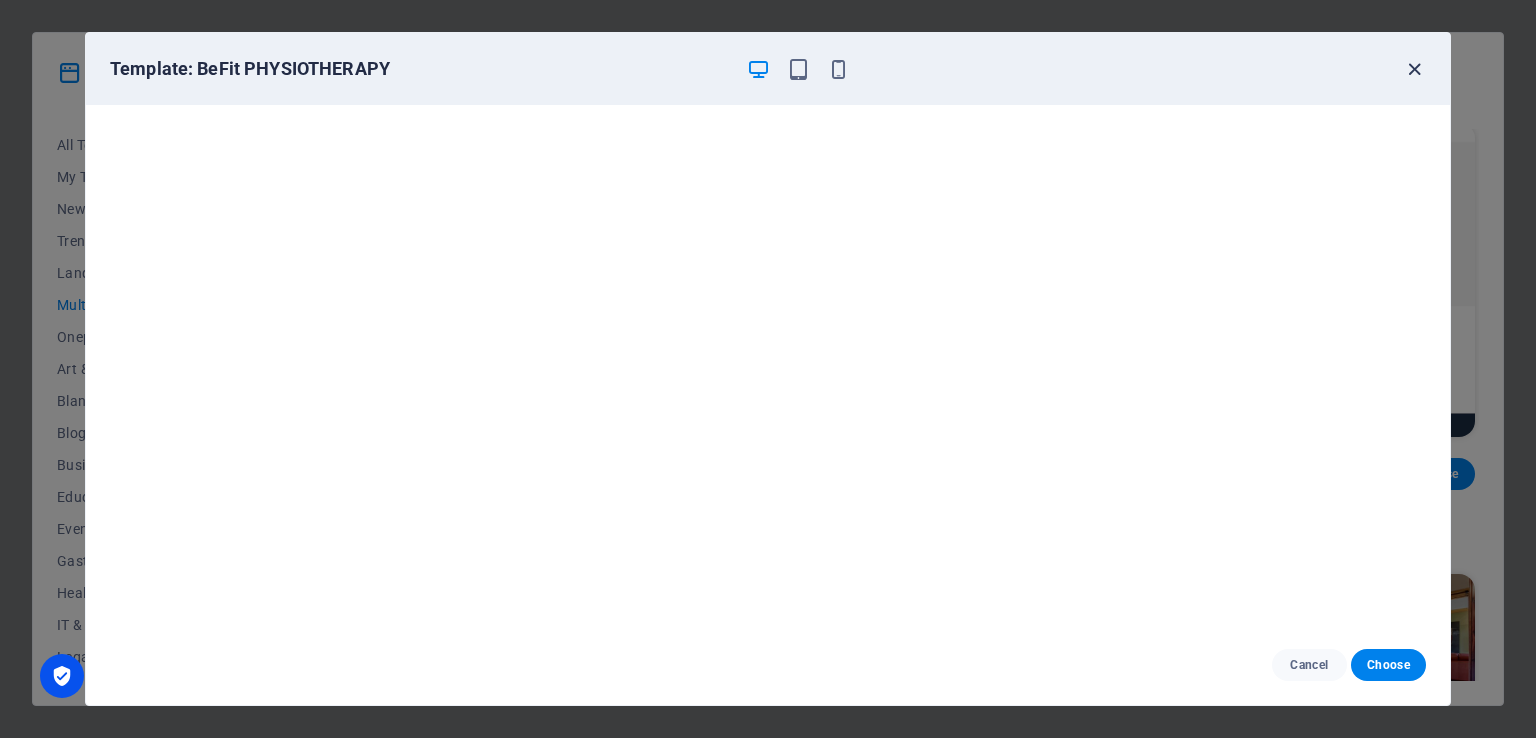 click at bounding box center (1414, 69) 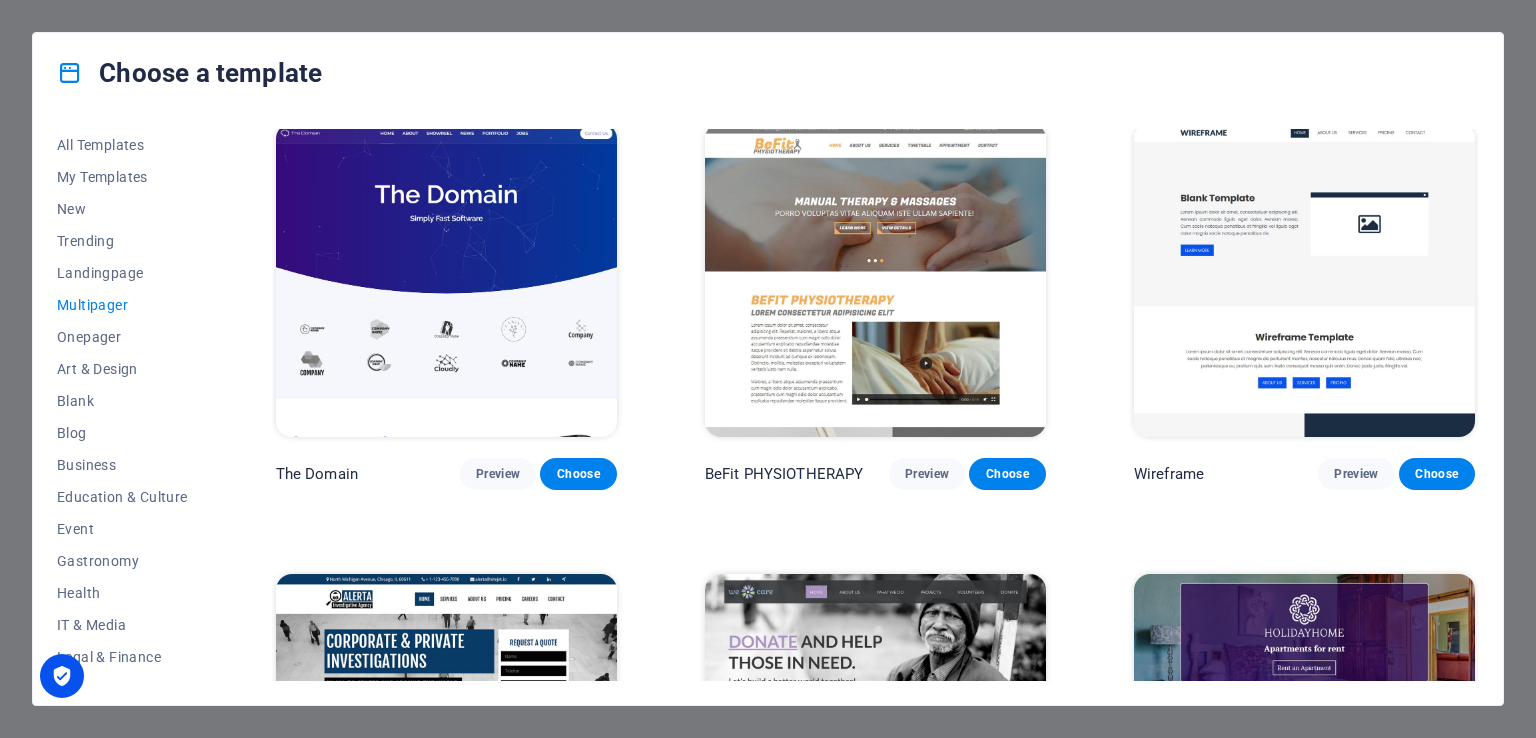click at bounding box center (1304, 731) 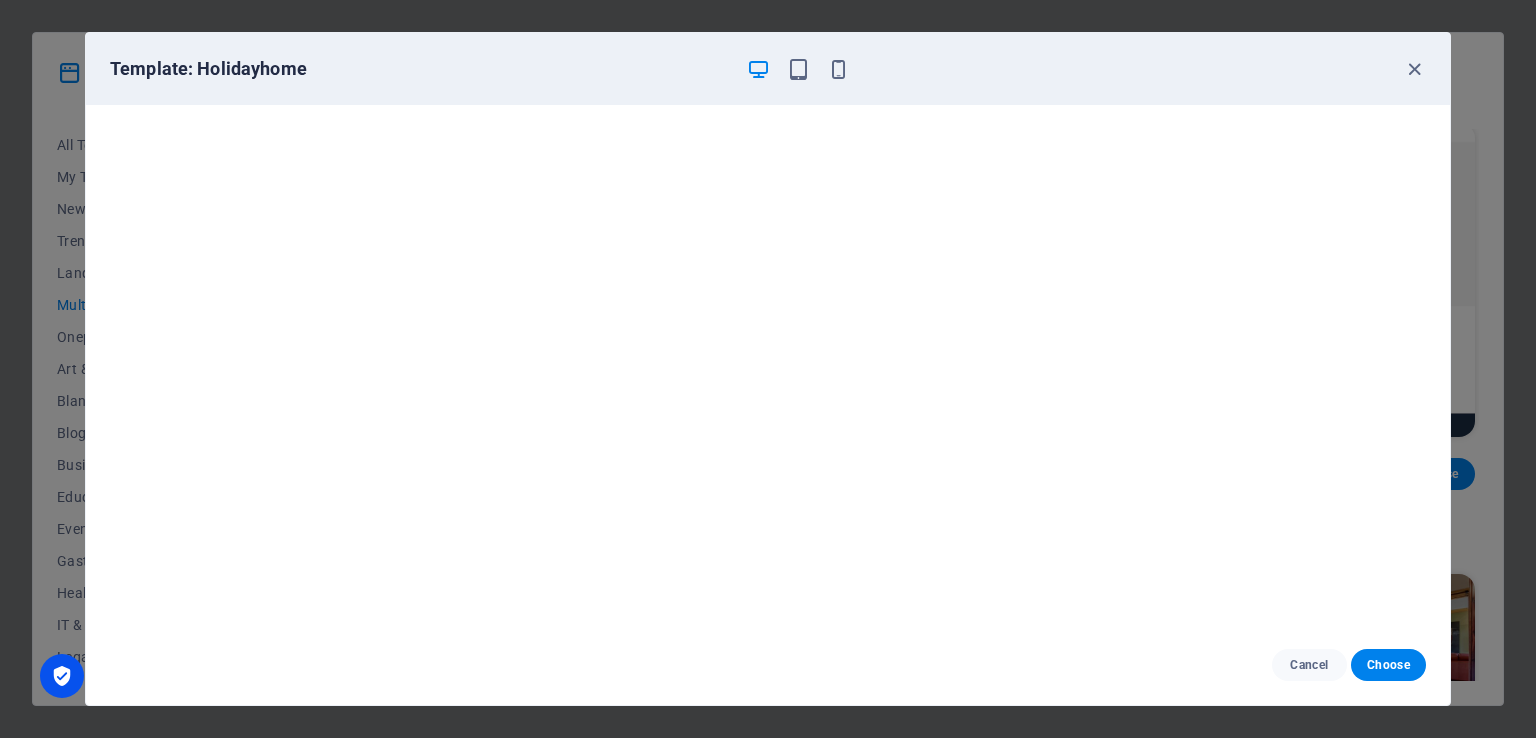 scroll, scrollTop: 5, scrollLeft: 0, axis: vertical 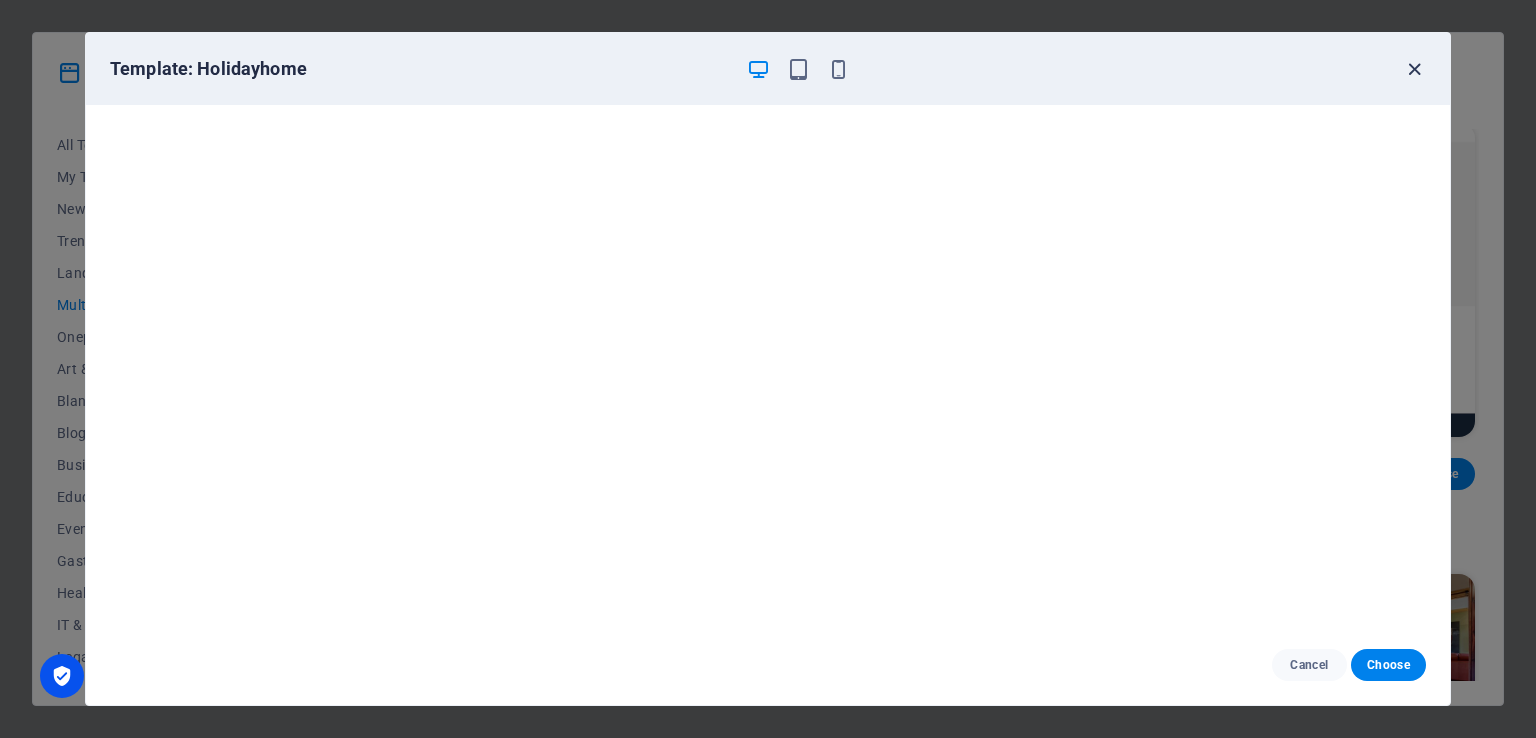 click at bounding box center [1414, 69] 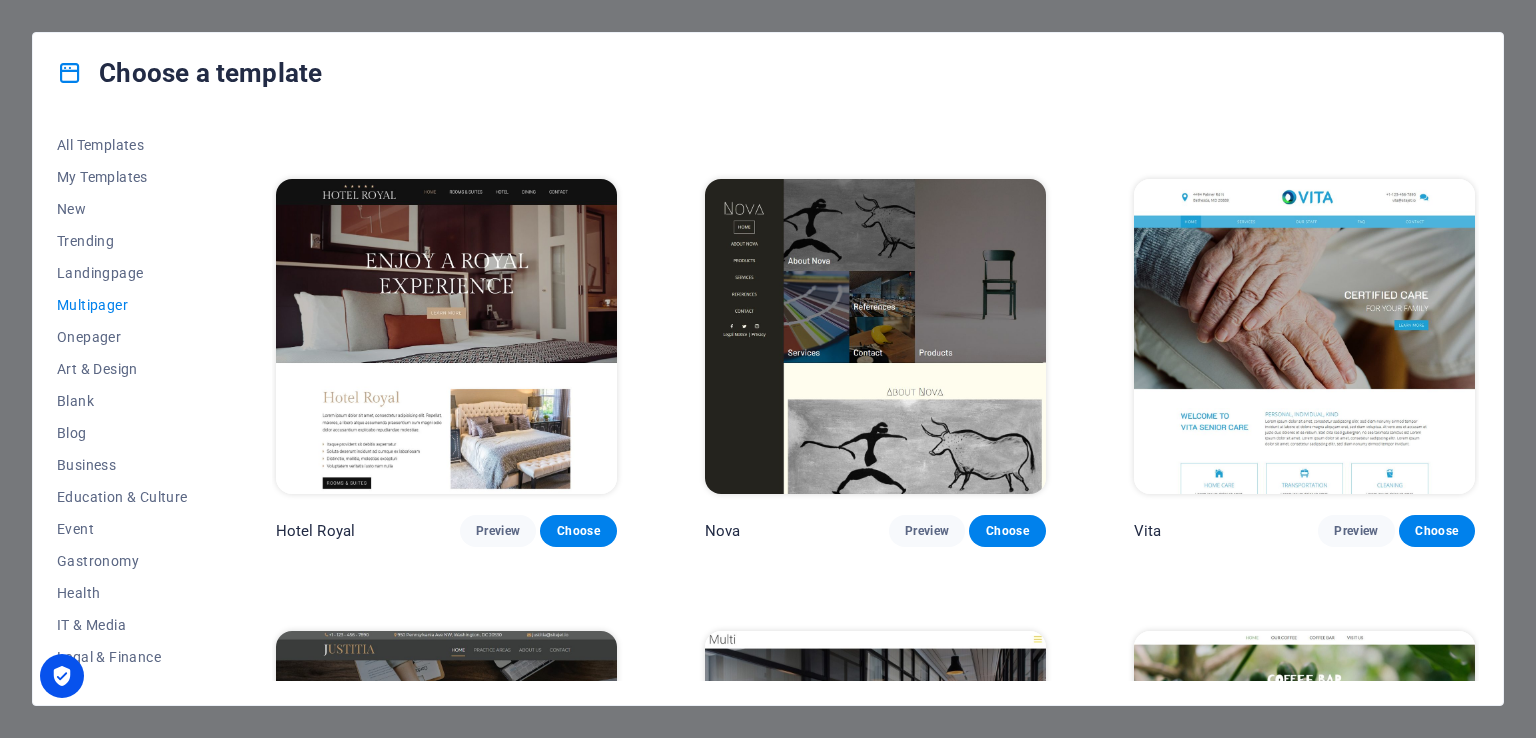 scroll, scrollTop: 8444, scrollLeft: 0, axis: vertical 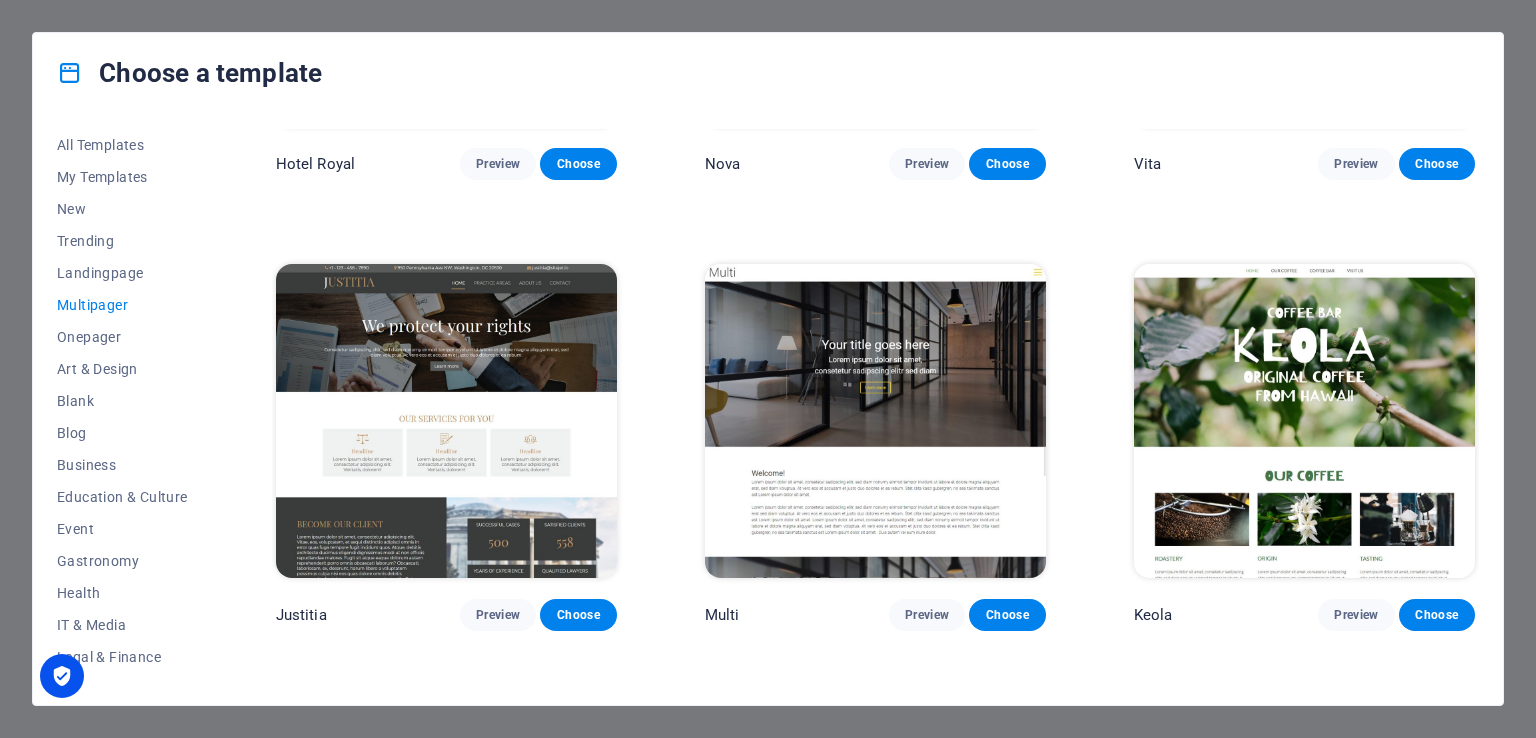 click at bounding box center (1304, 421) 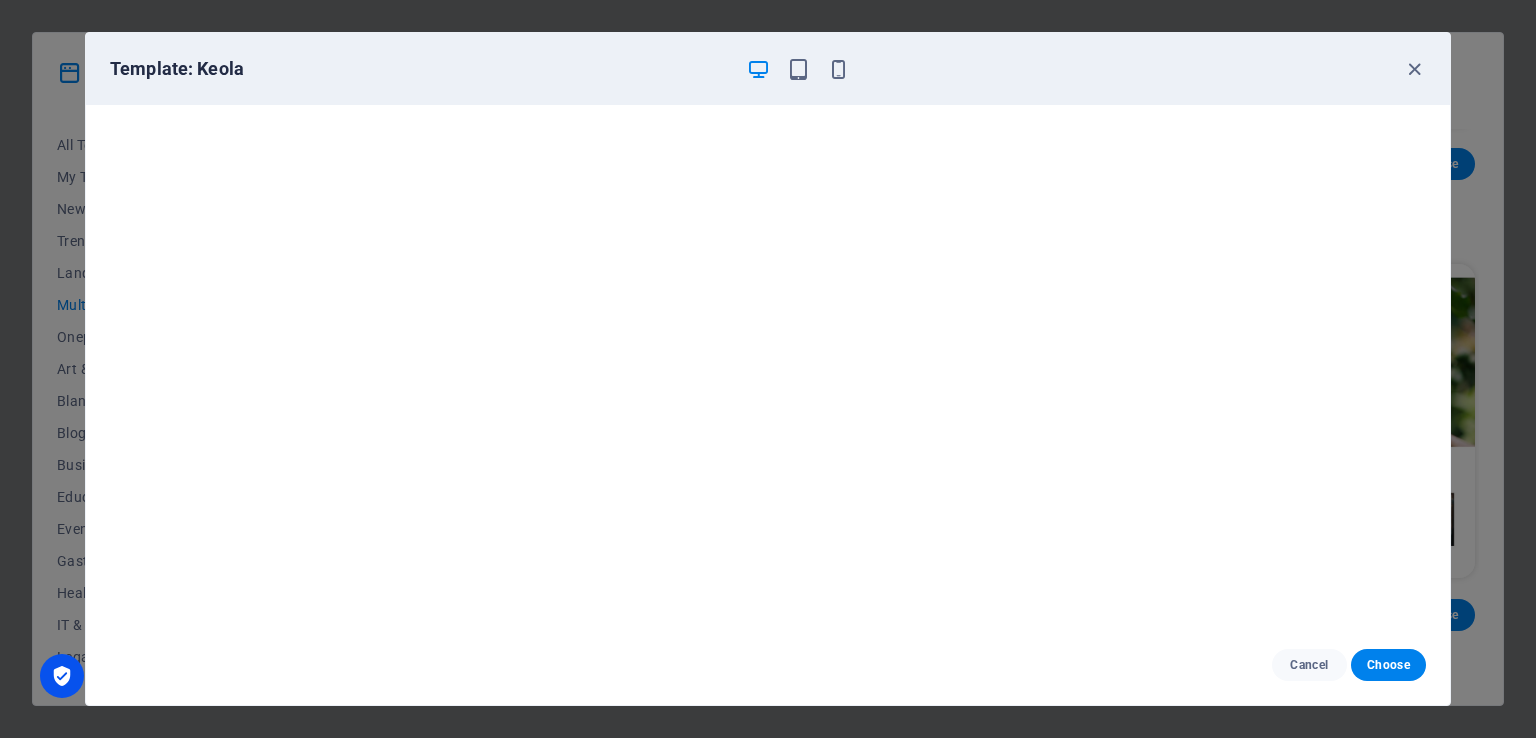 scroll, scrollTop: 5, scrollLeft: 0, axis: vertical 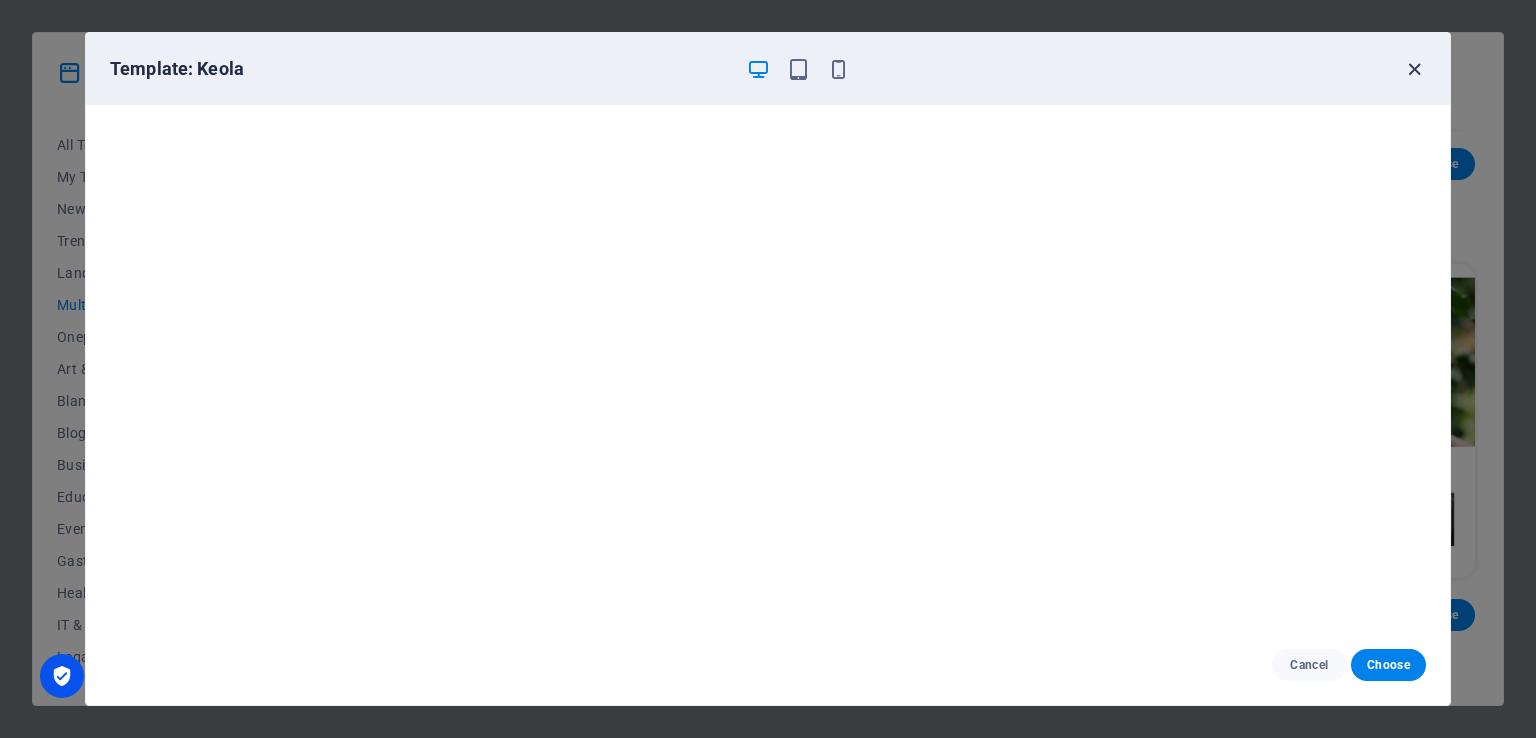 click at bounding box center [1414, 69] 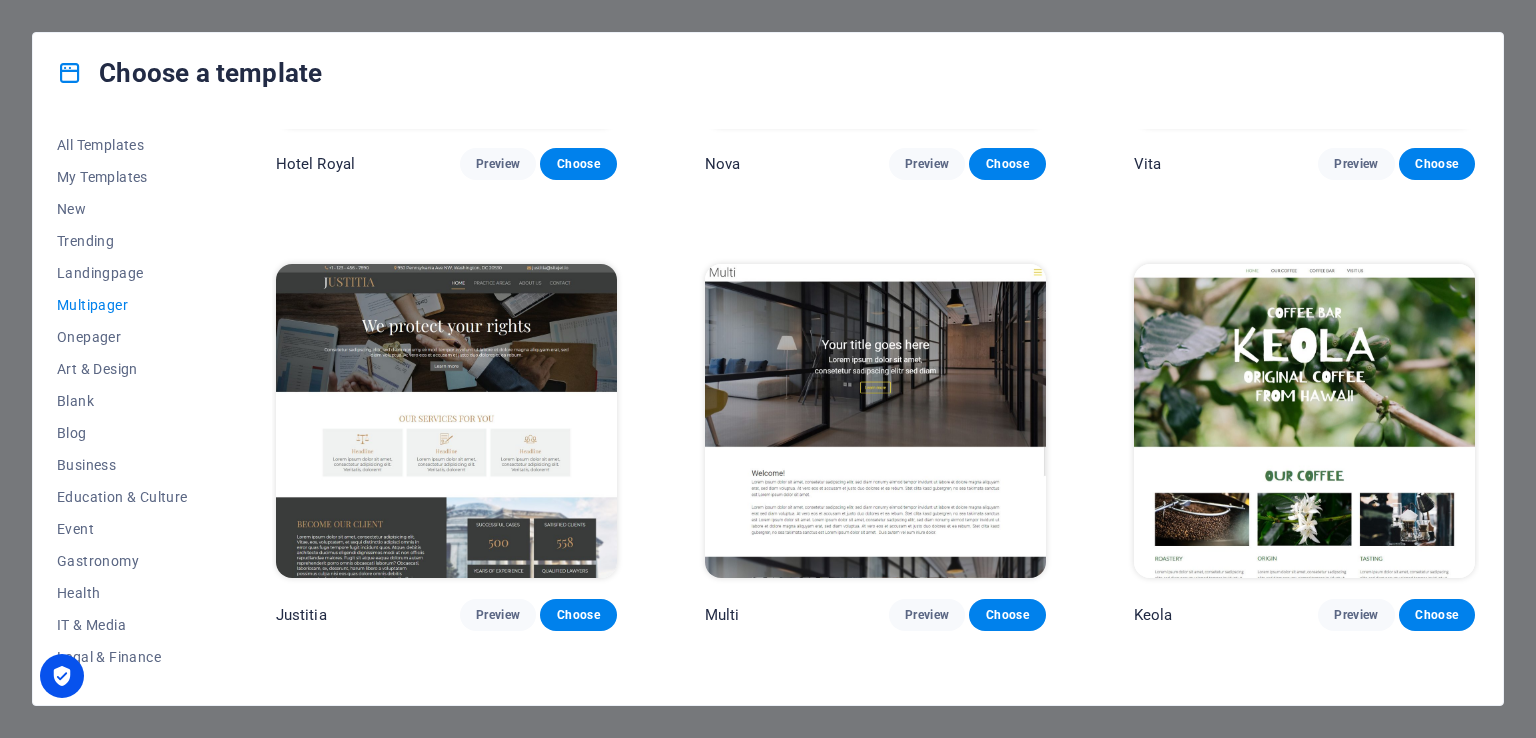 click at bounding box center (446, 421) 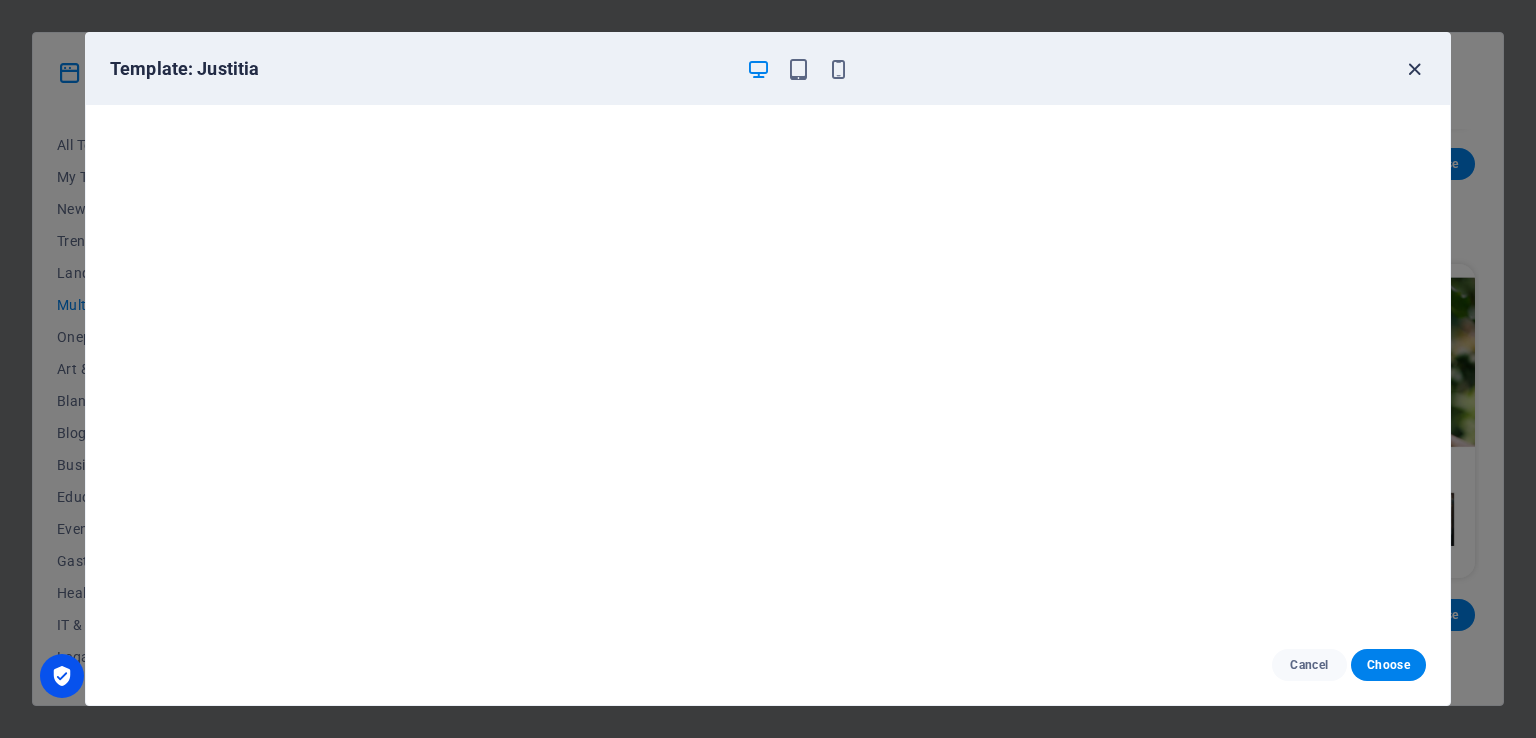 click at bounding box center [1414, 69] 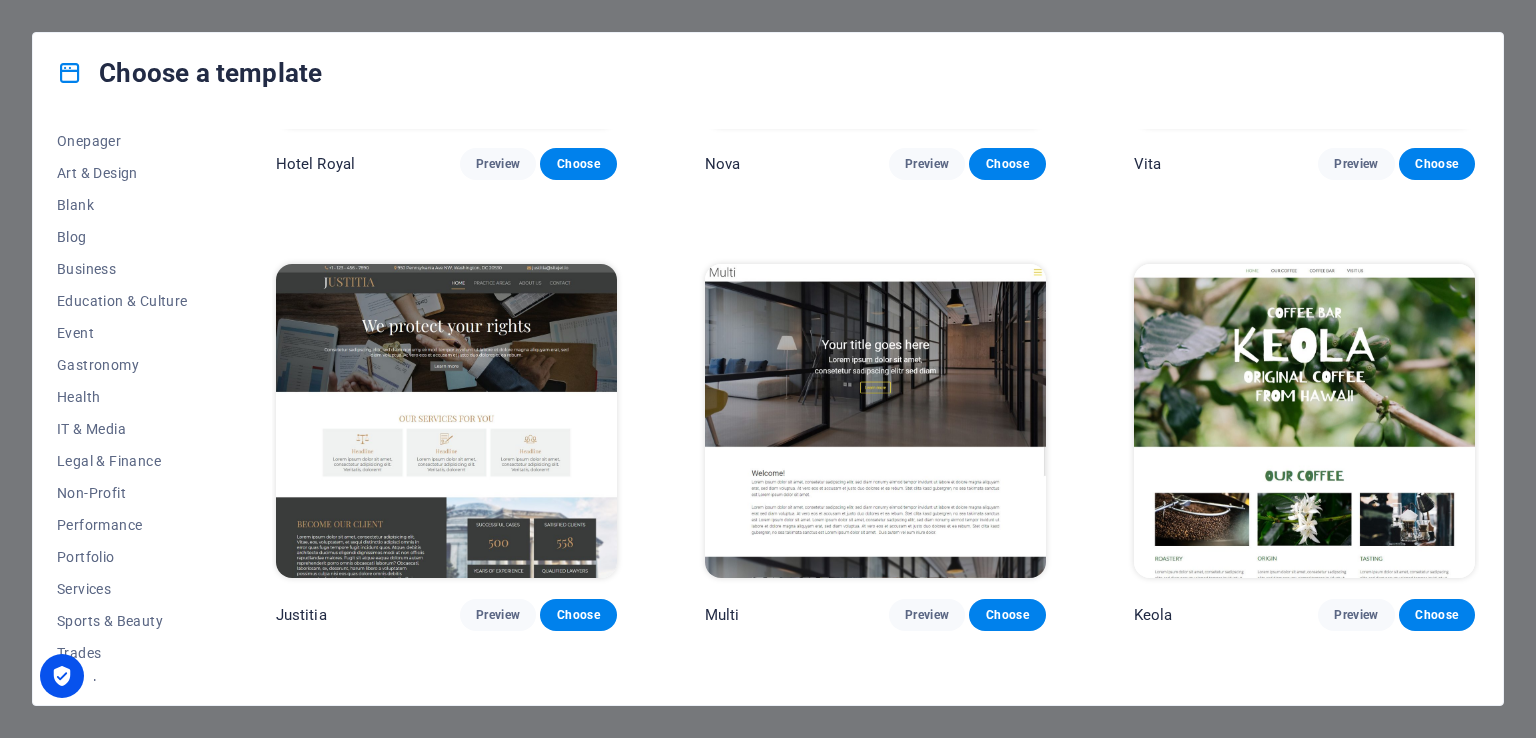 scroll, scrollTop: 248, scrollLeft: 0, axis: vertical 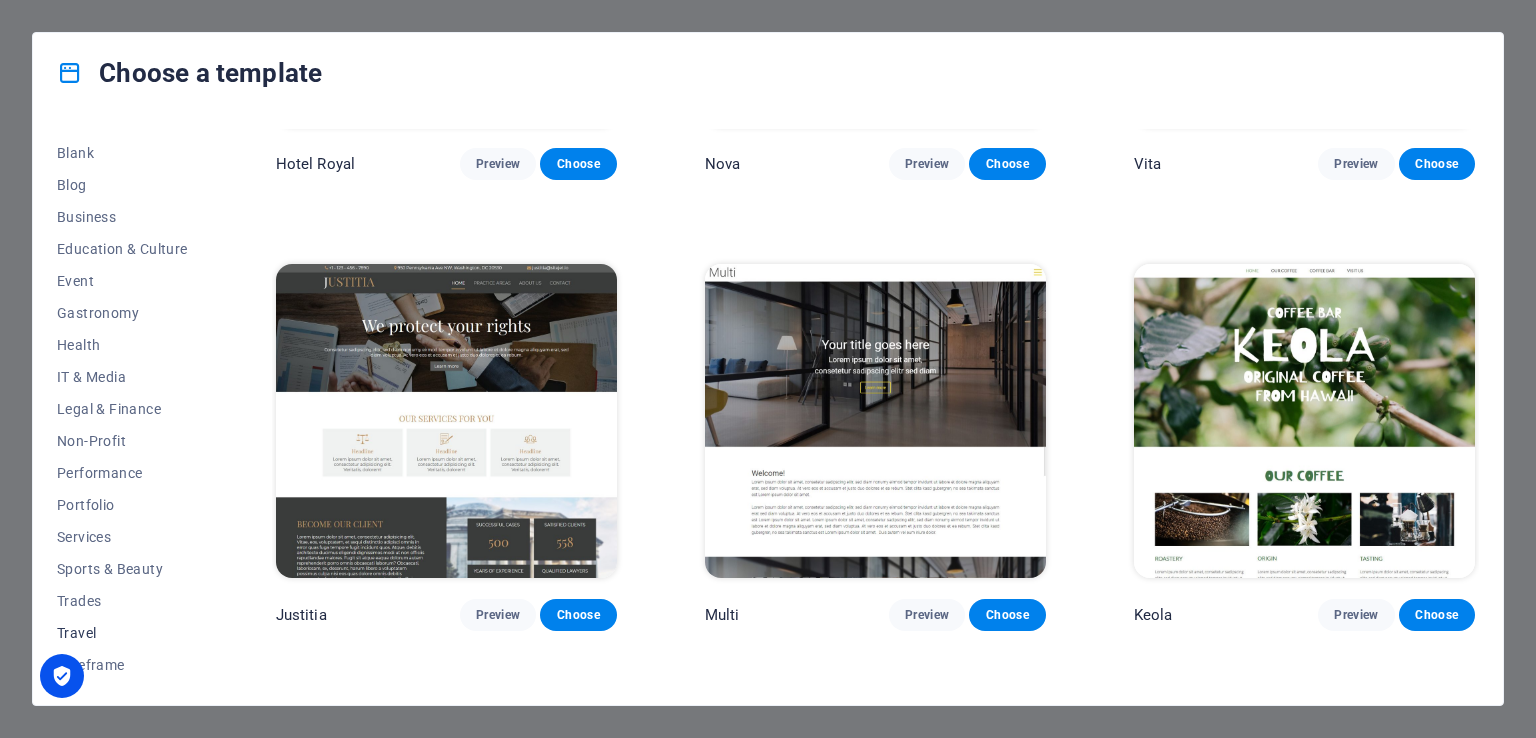 click on "Travel" at bounding box center [122, 633] 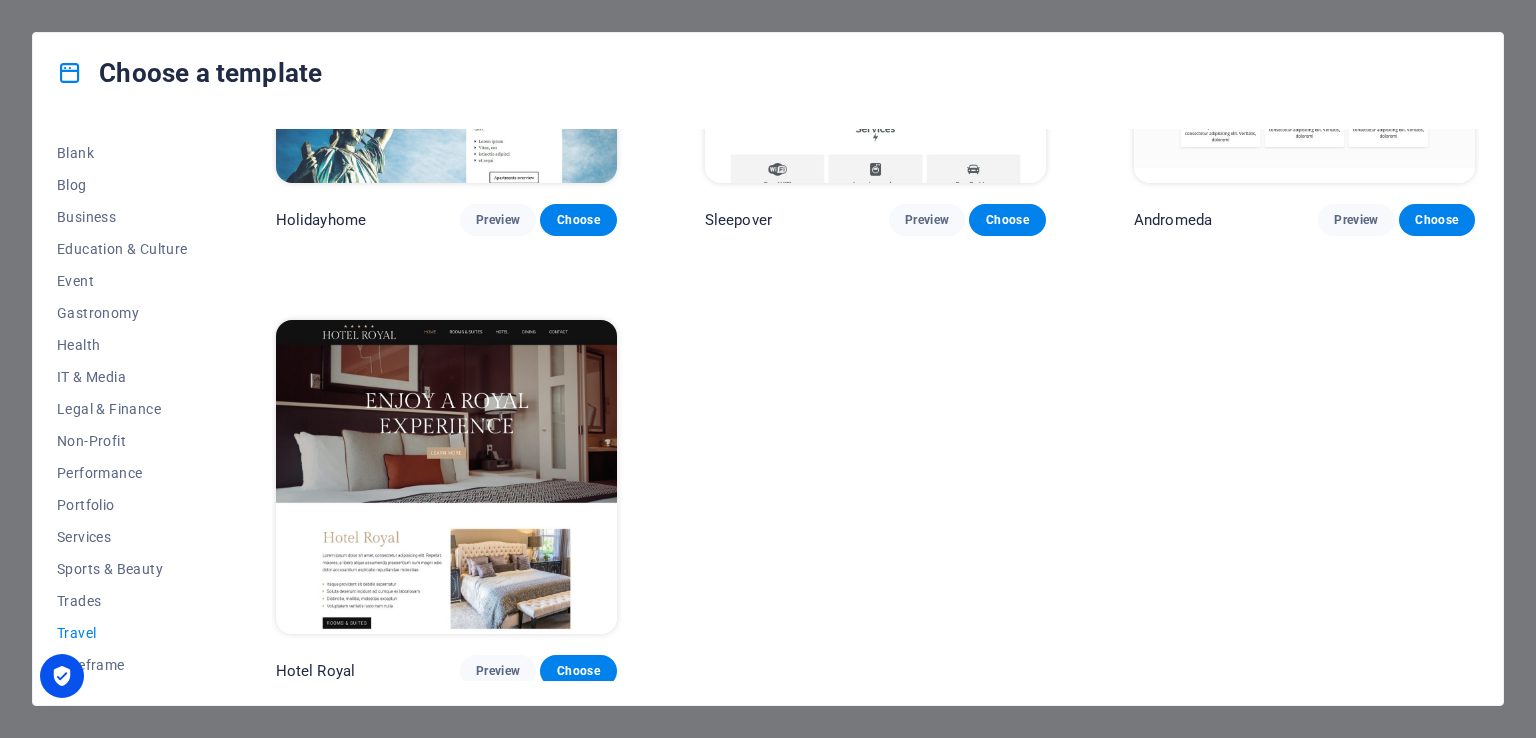 scroll, scrollTop: 349, scrollLeft: 0, axis: vertical 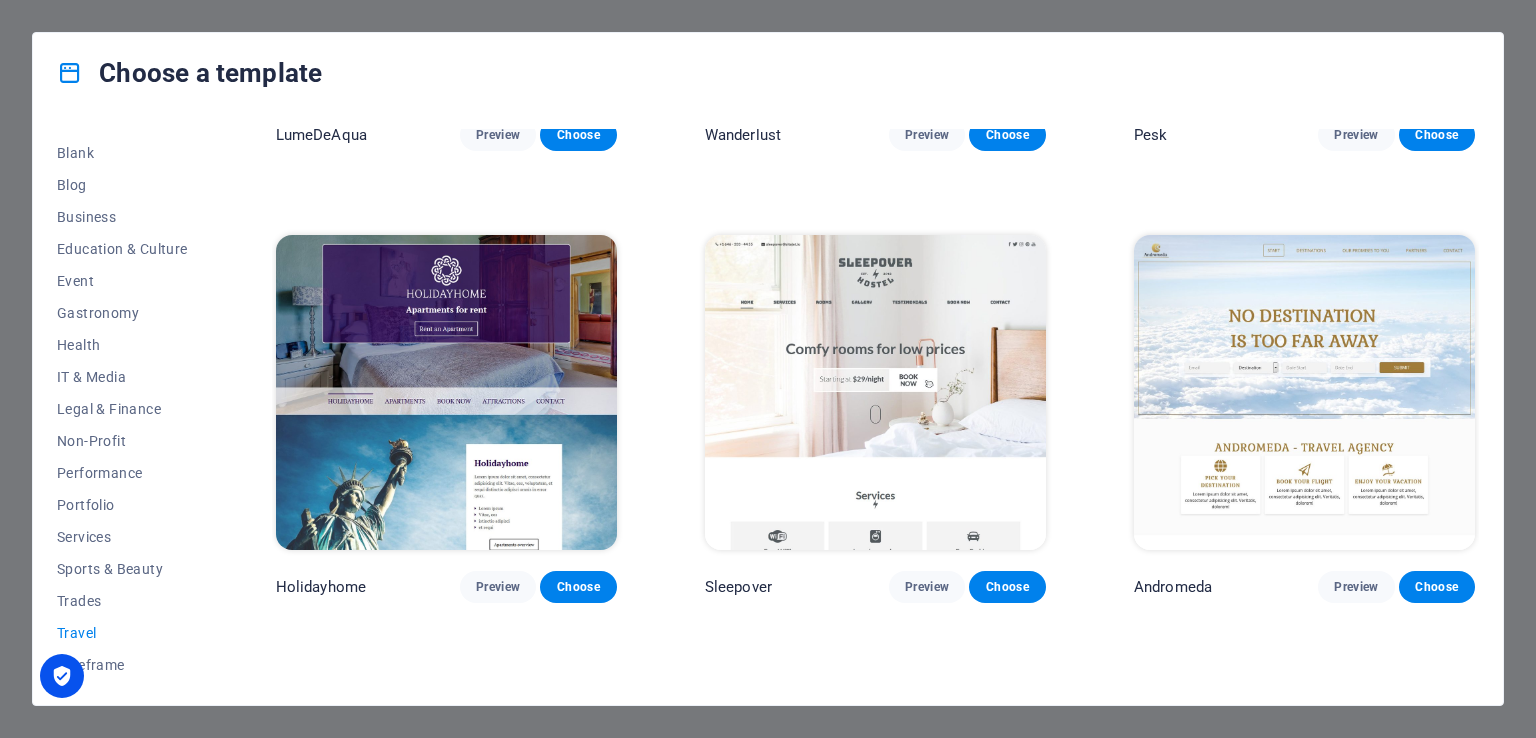 click at bounding box center (1304, 392) 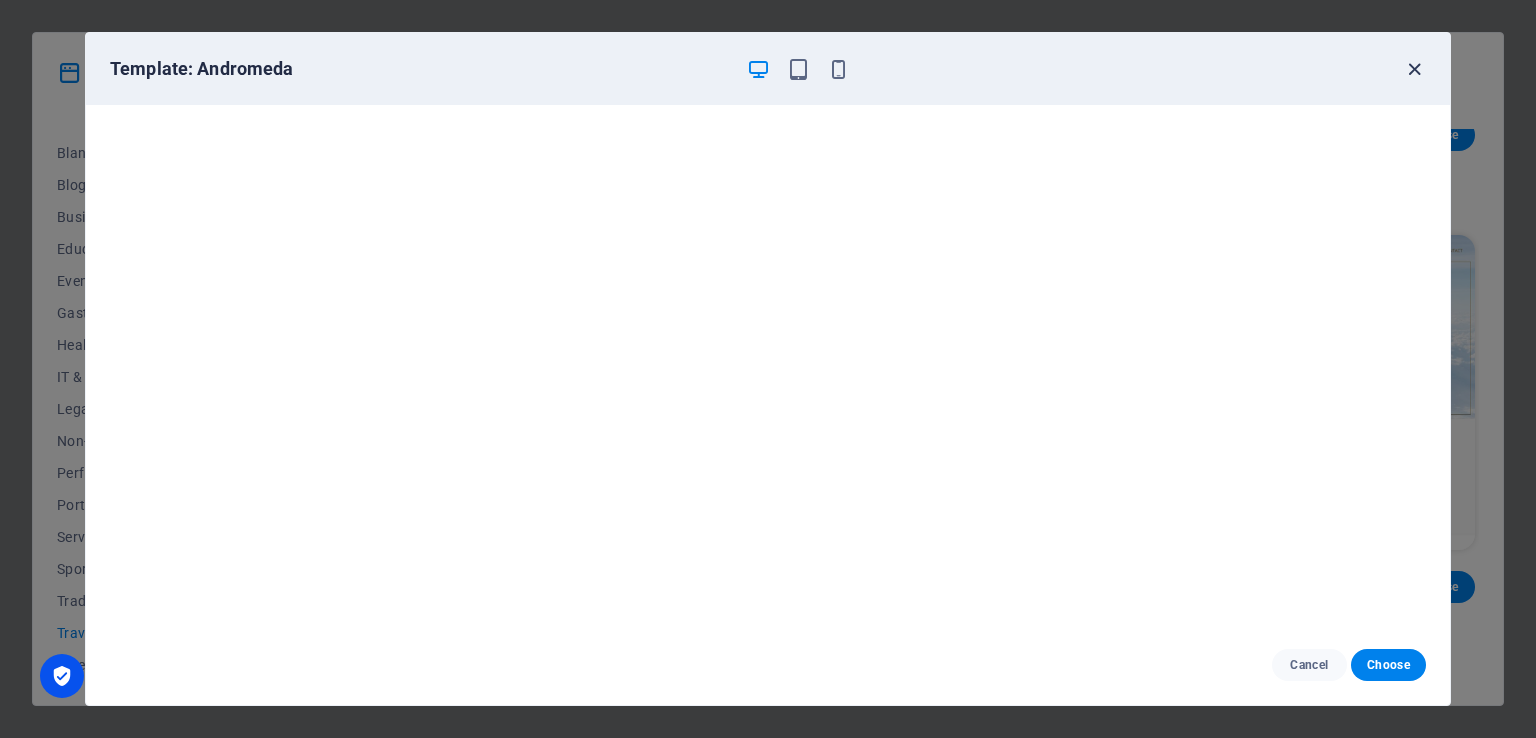 click at bounding box center (1414, 69) 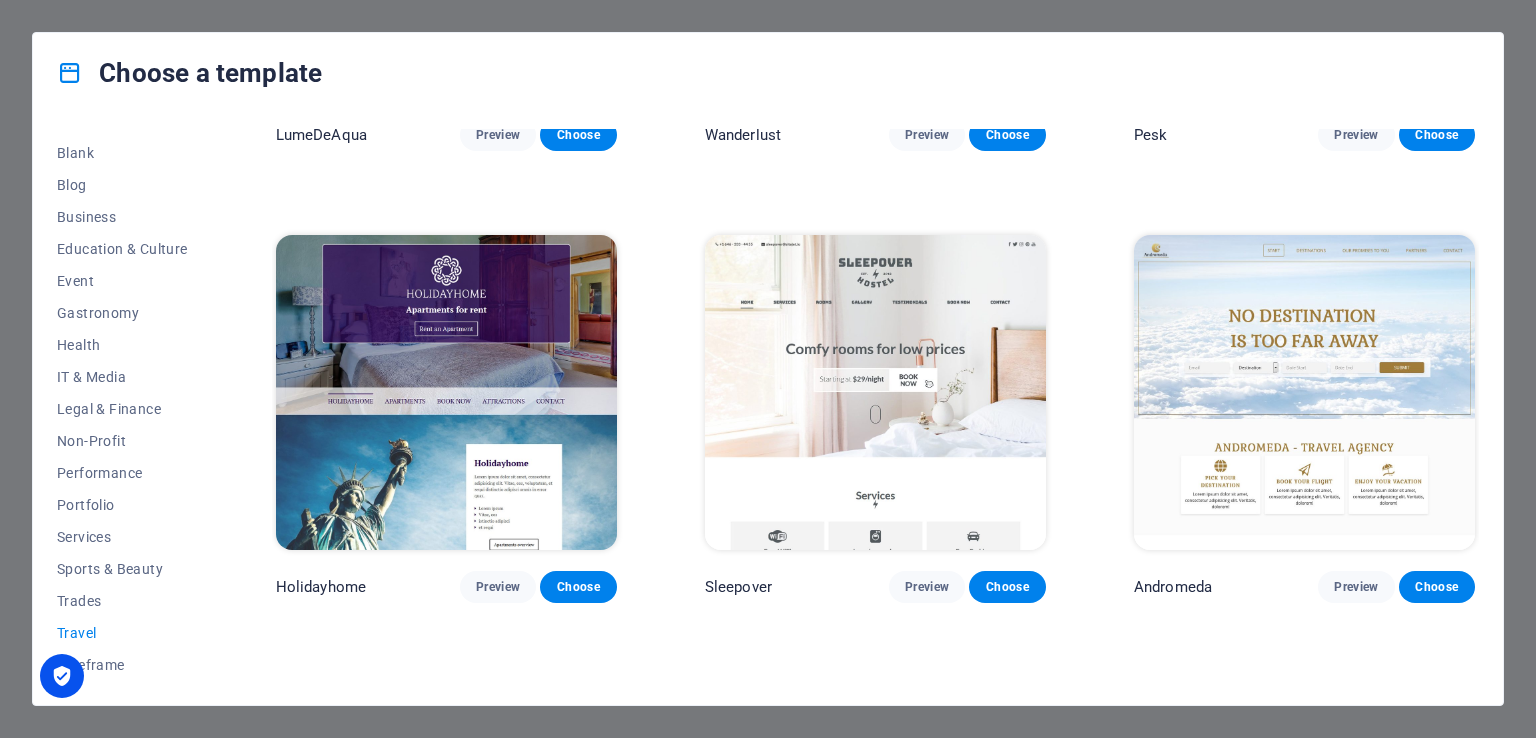 click on "Choose a template All Templates My Templates New Trending Landingpage Multipager Onepager Art & Design Blank Blog Business Education & Culture Event Gastronomy Health IT & Media Legal & Finance Non-Profit Performance Portfolio Services Sports & Beauty Trades Travel Wireframe LumeDeAqua Preview Choose Wanderlust Preview Choose Pesk Preview Choose Holidayhome Preview Choose Sleepover Preview Choose Andromeda Preview Choose Hotel Royal Preview Choose" at bounding box center (768, 369) 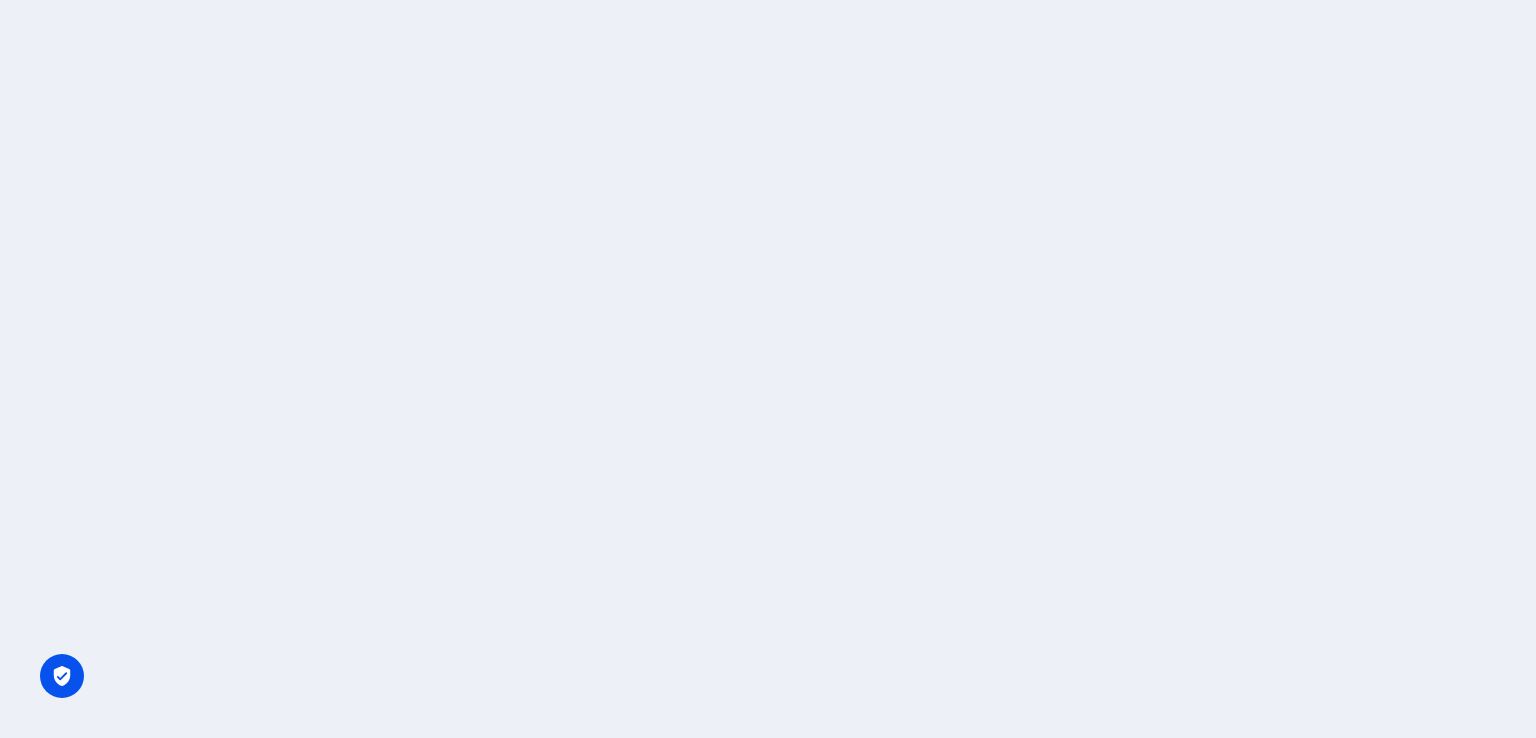 scroll, scrollTop: 0, scrollLeft: 0, axis: both 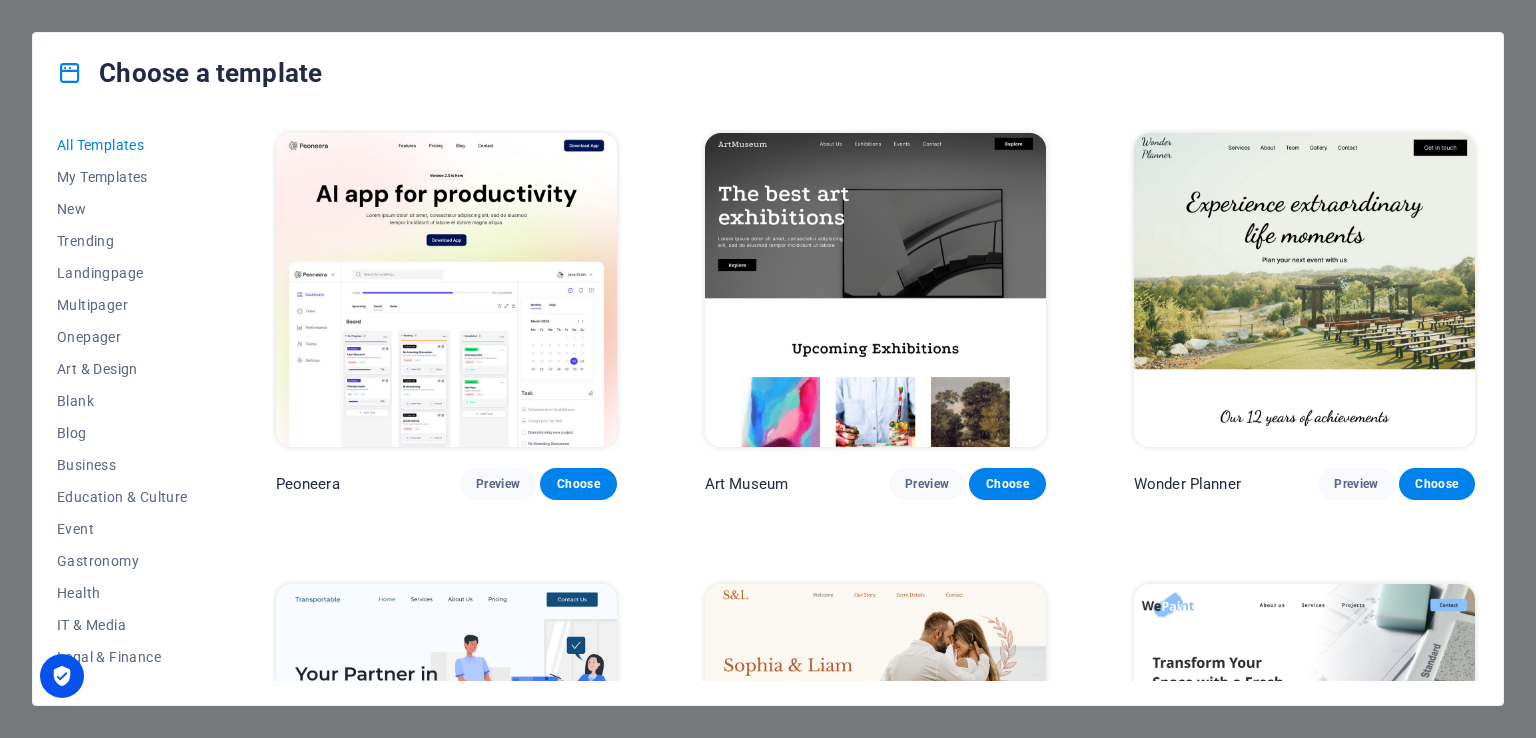 click on "Choose a template" at bounding box center (768, 73) 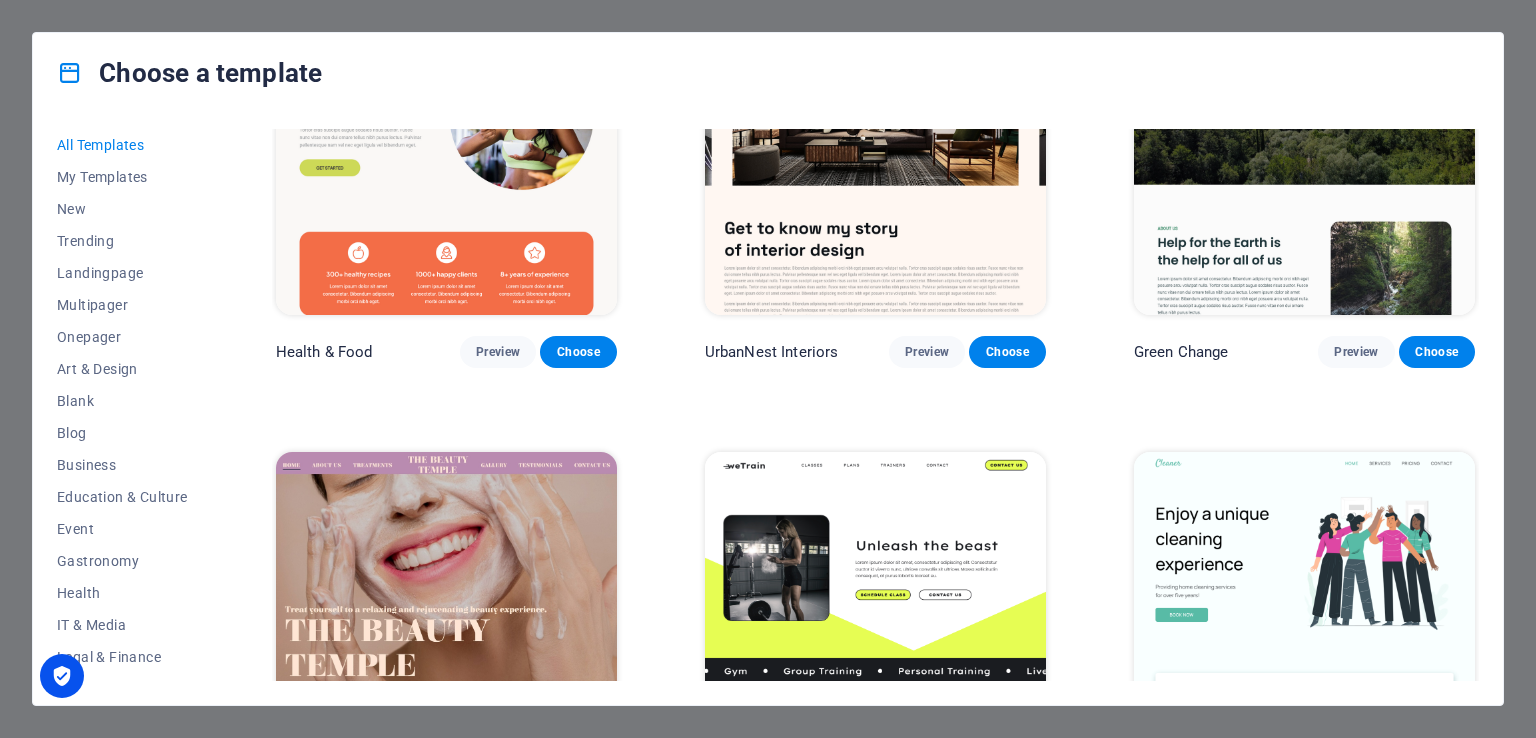 scroll, scrollTop: 2566, scrollLeft: 0, axis: vertical 